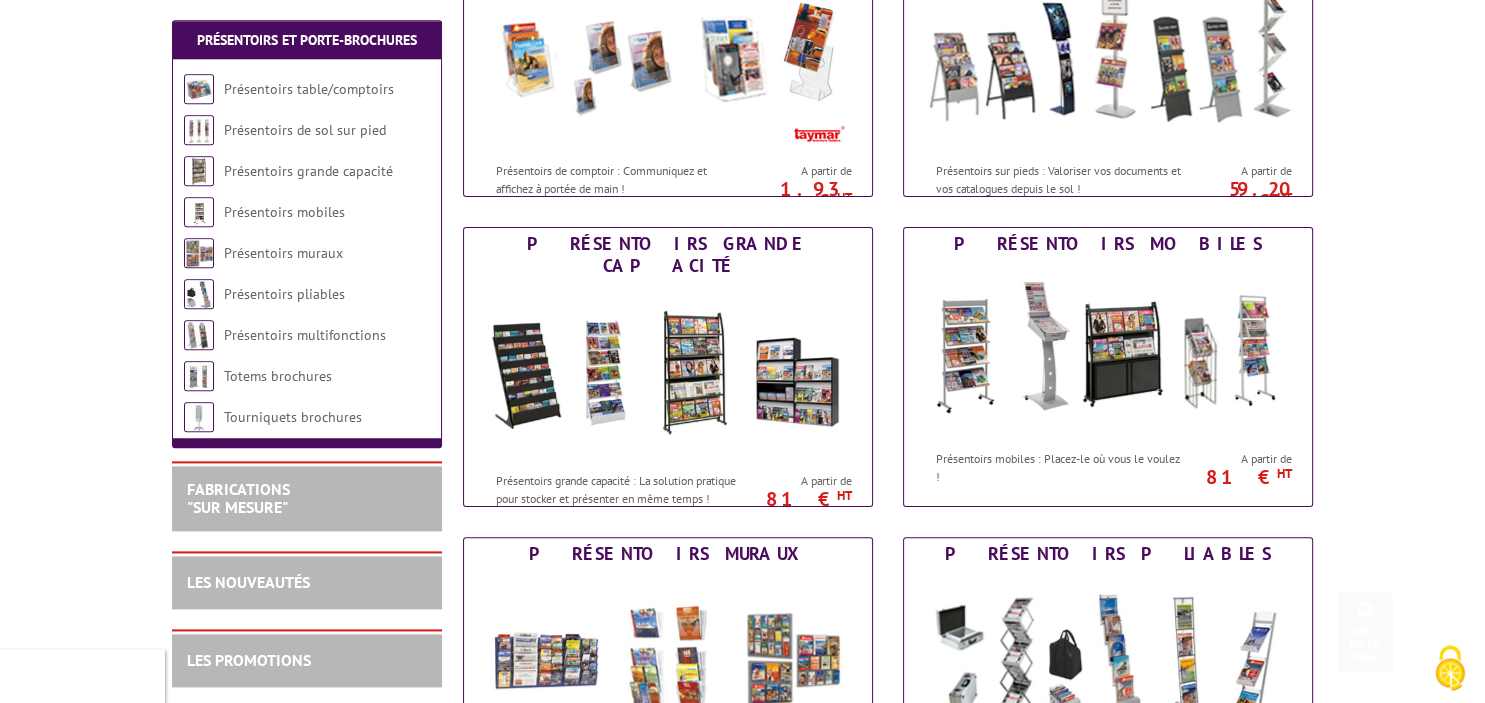 scroll, scrollTop: 528, scrollLeft: 0, axis: vertical 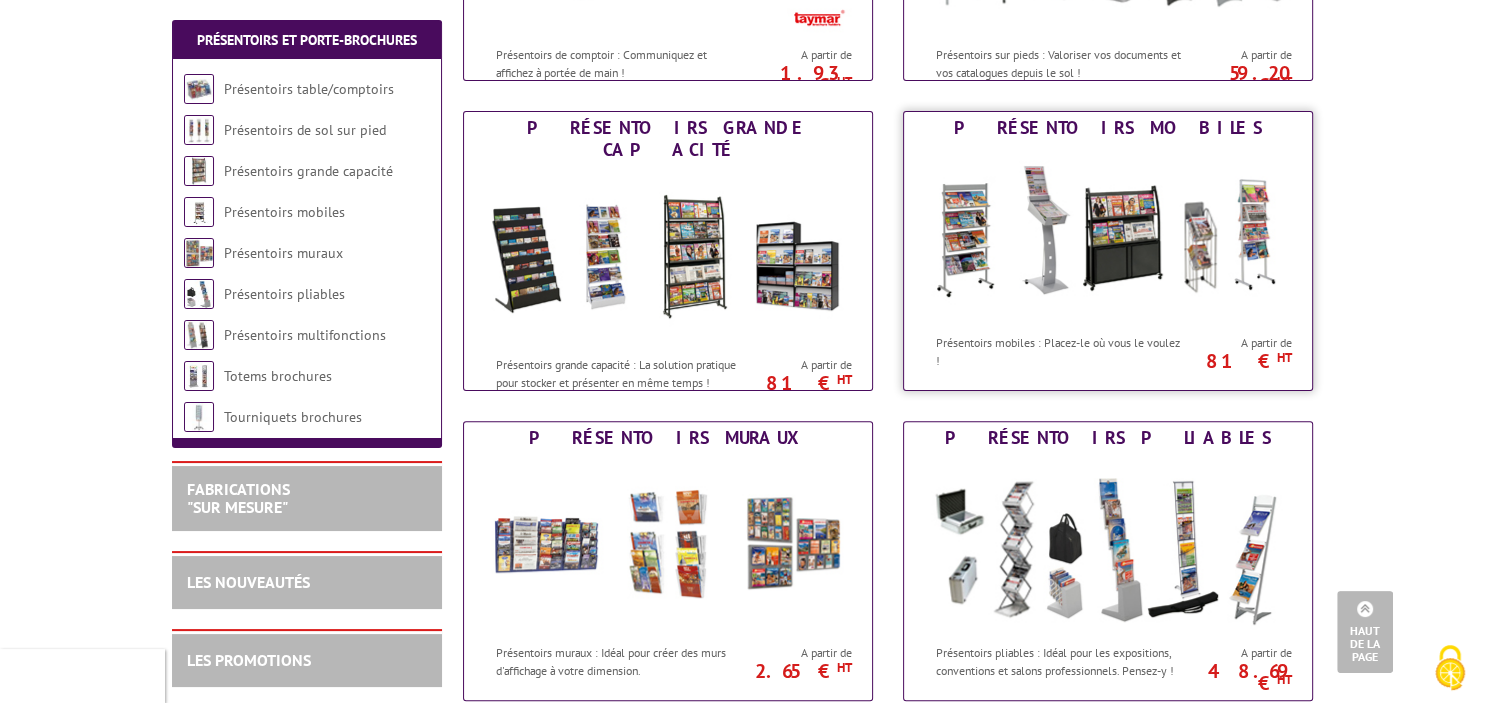 click at bounding box center [1108, 234] 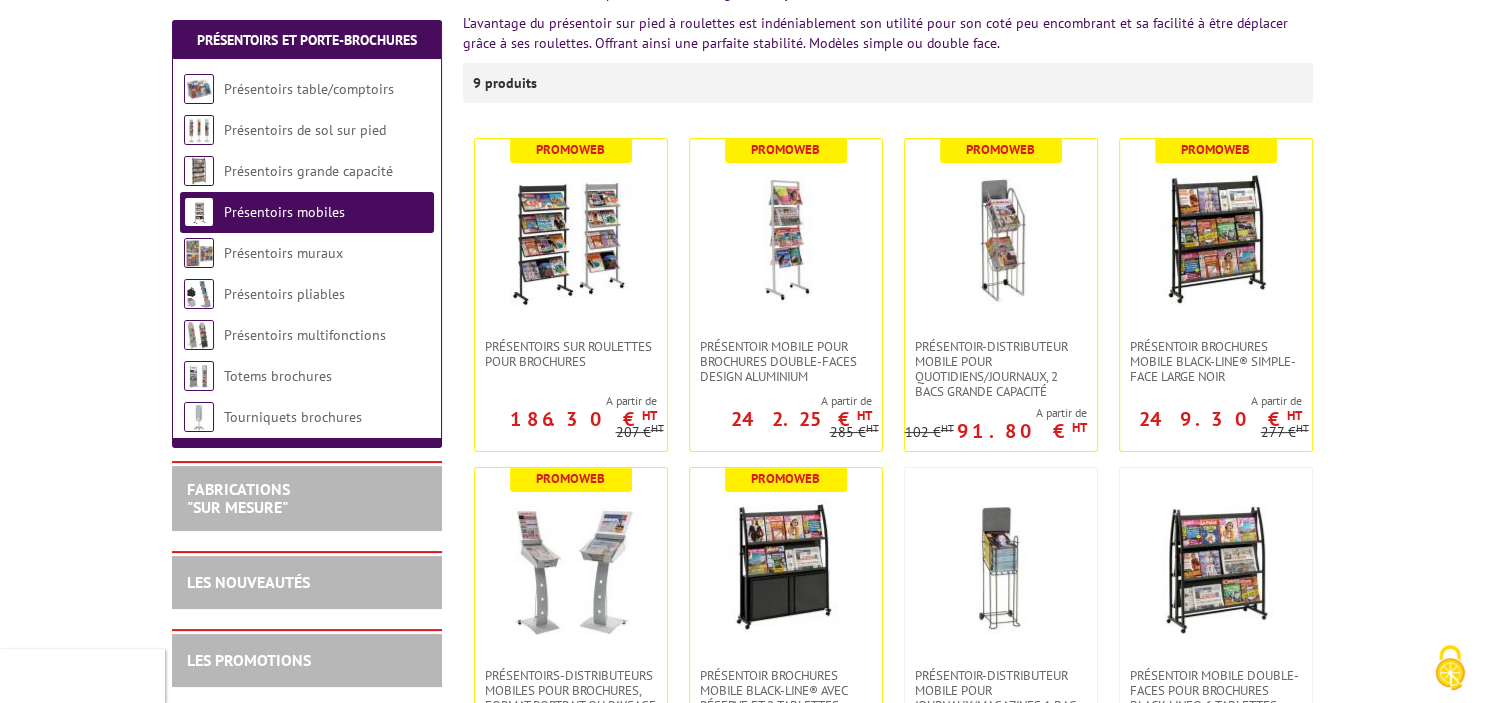 scroll, scrollTop: 422, scrollLeft: 0, axis: vertical 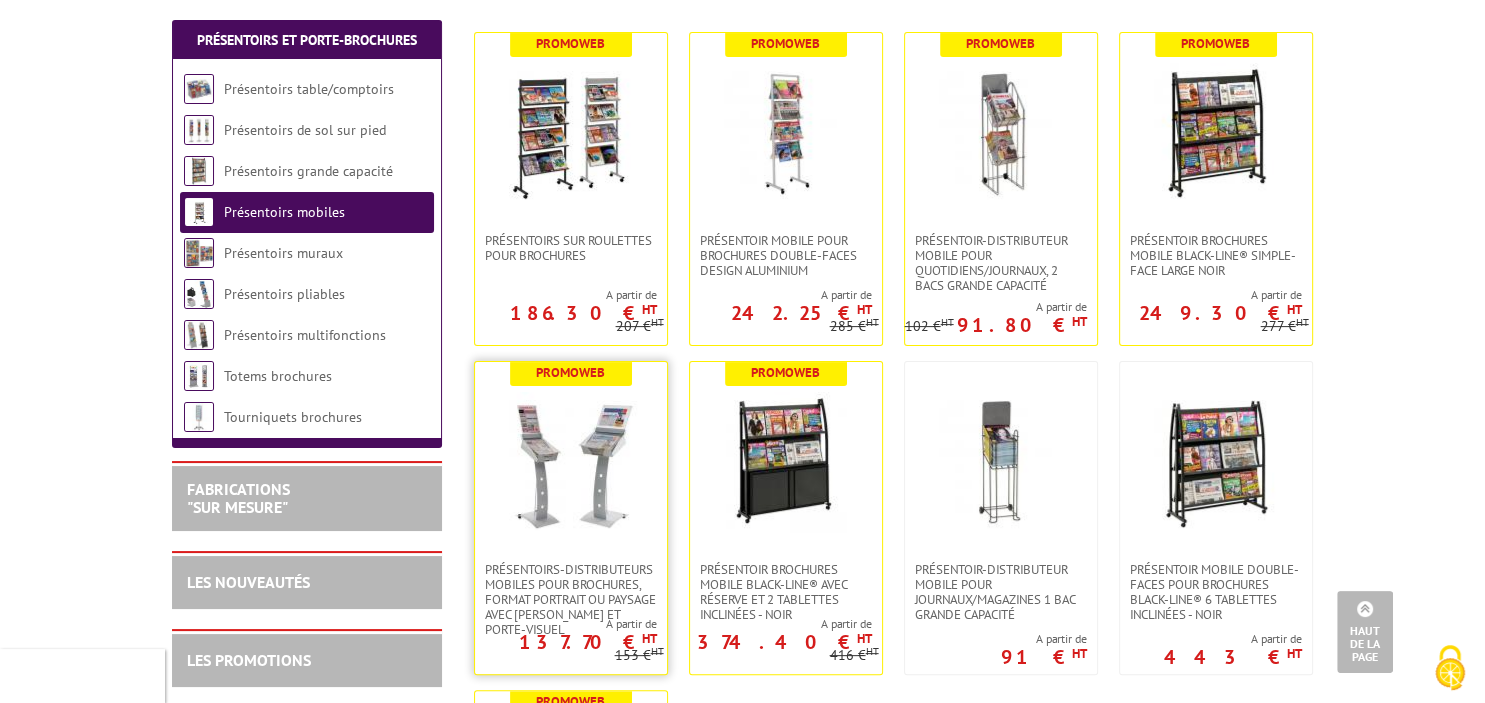 click at bounding box center [571, 462] 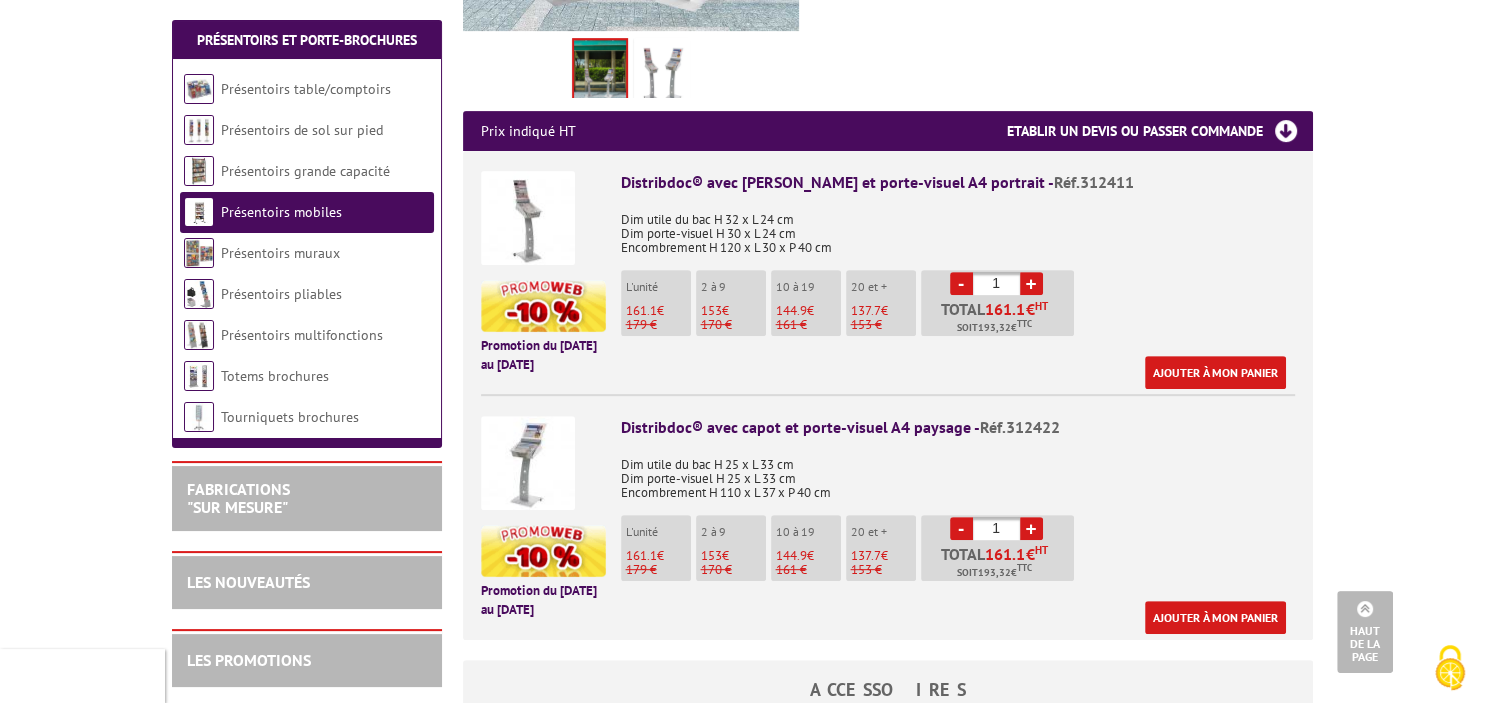 scroll, scrollTop: 739, scrollLeft: 0, axis: vertical 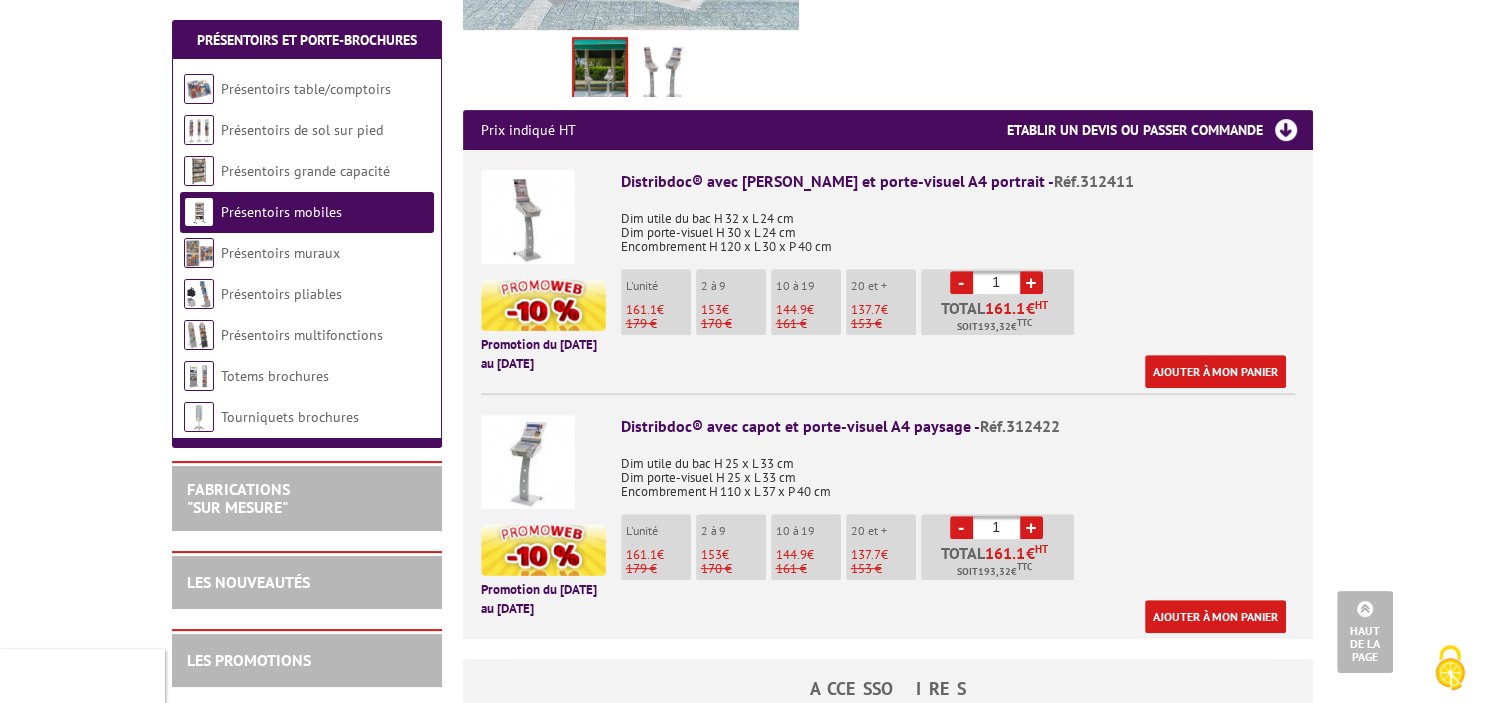 click on "Promotion du 01 Juillet au 31 Août 2025" at bounding box center [543, 506] 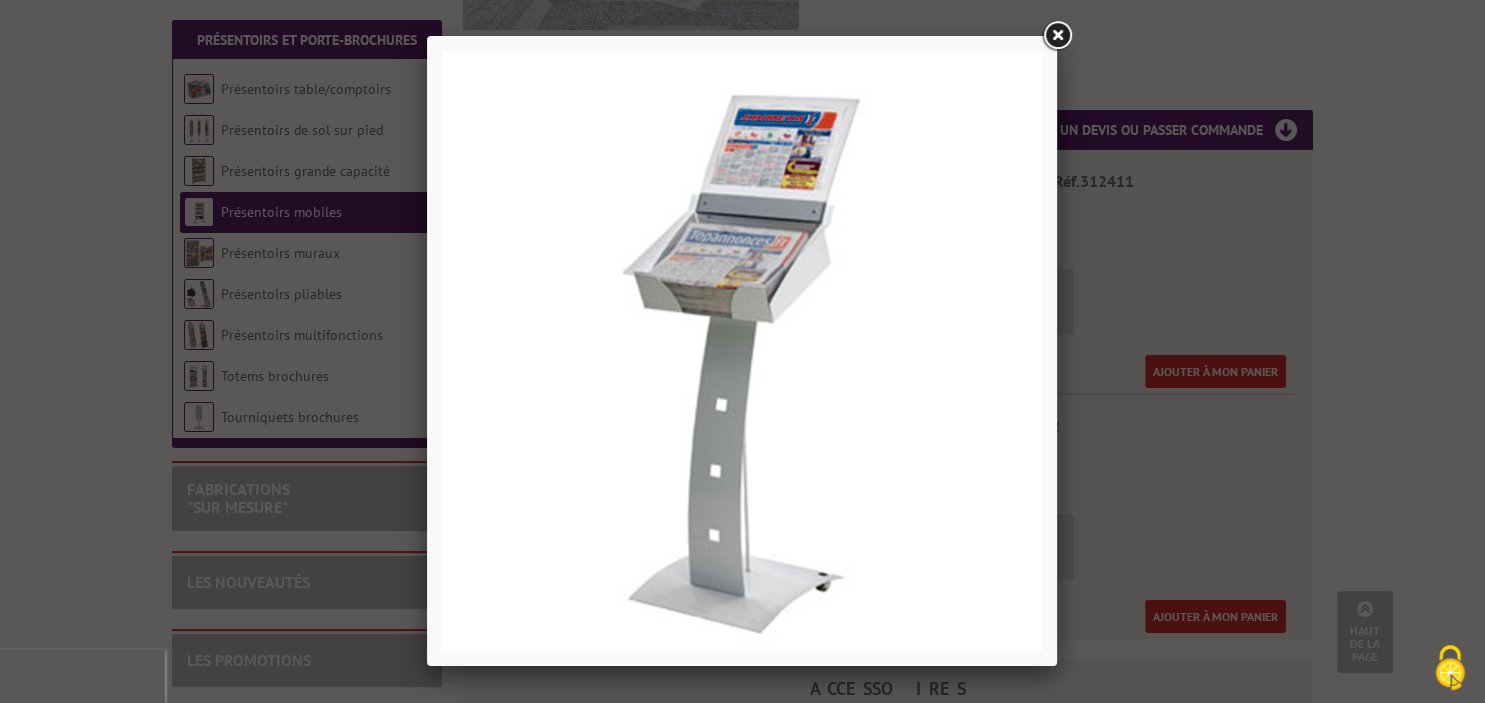 click at bounding box center (1057, 36) 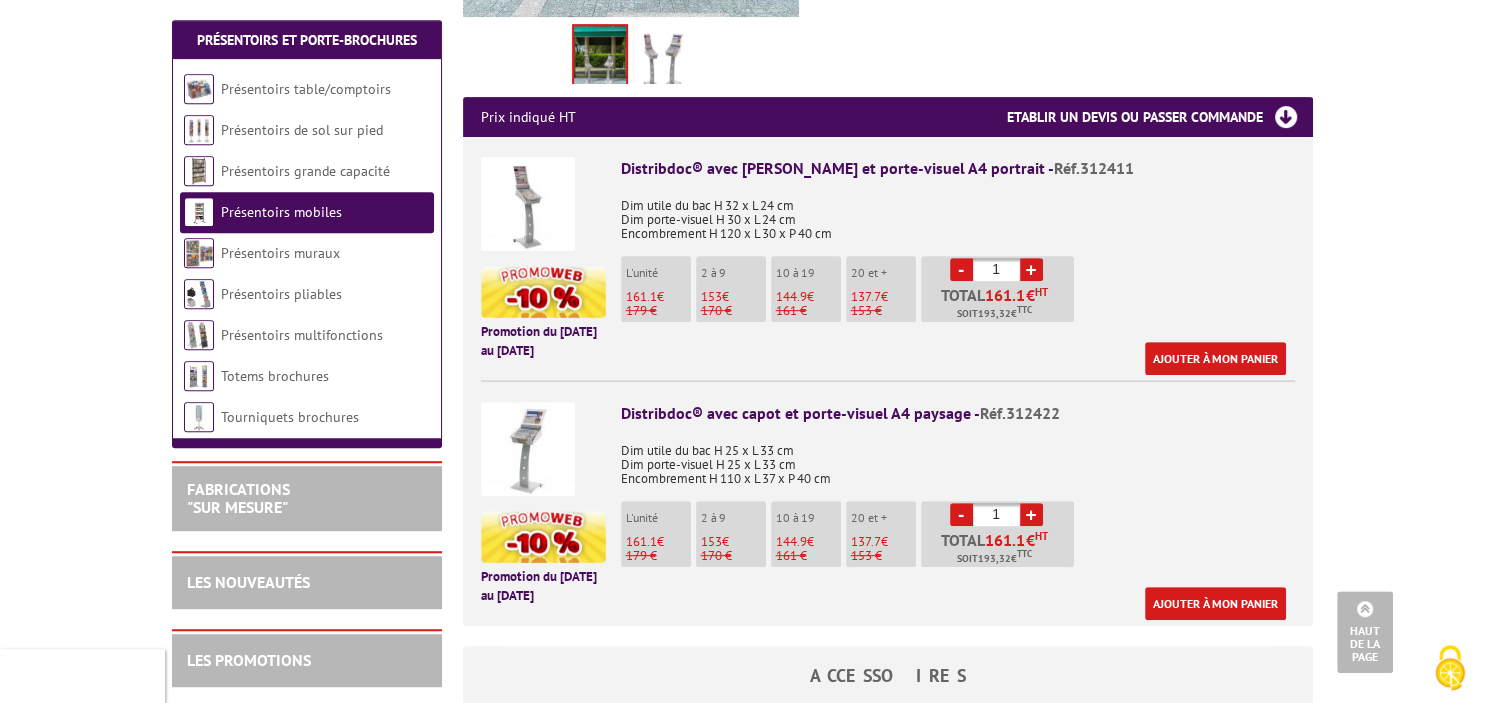 scroll, scrollTop: 739, scrollLeft: 0, axis: vertical 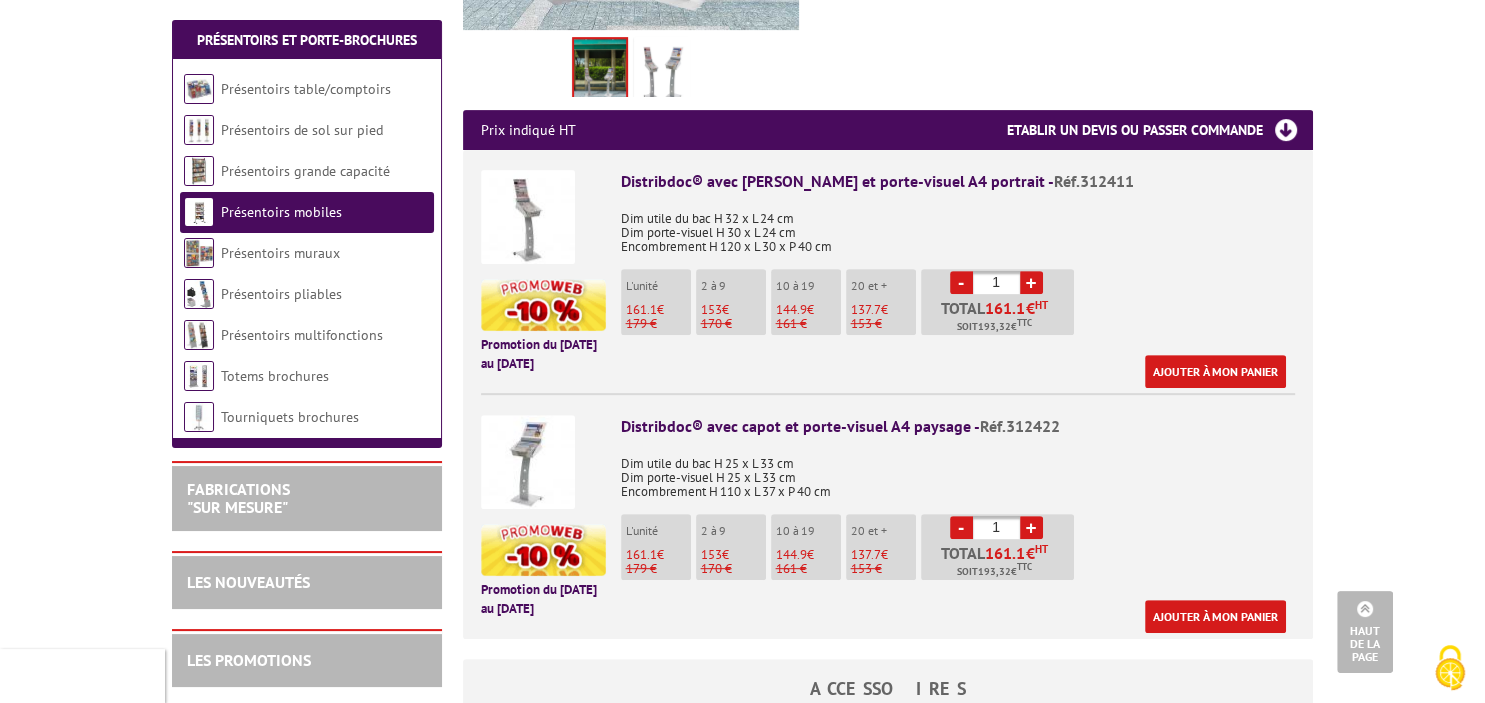 click at bounding box center (528, 462) 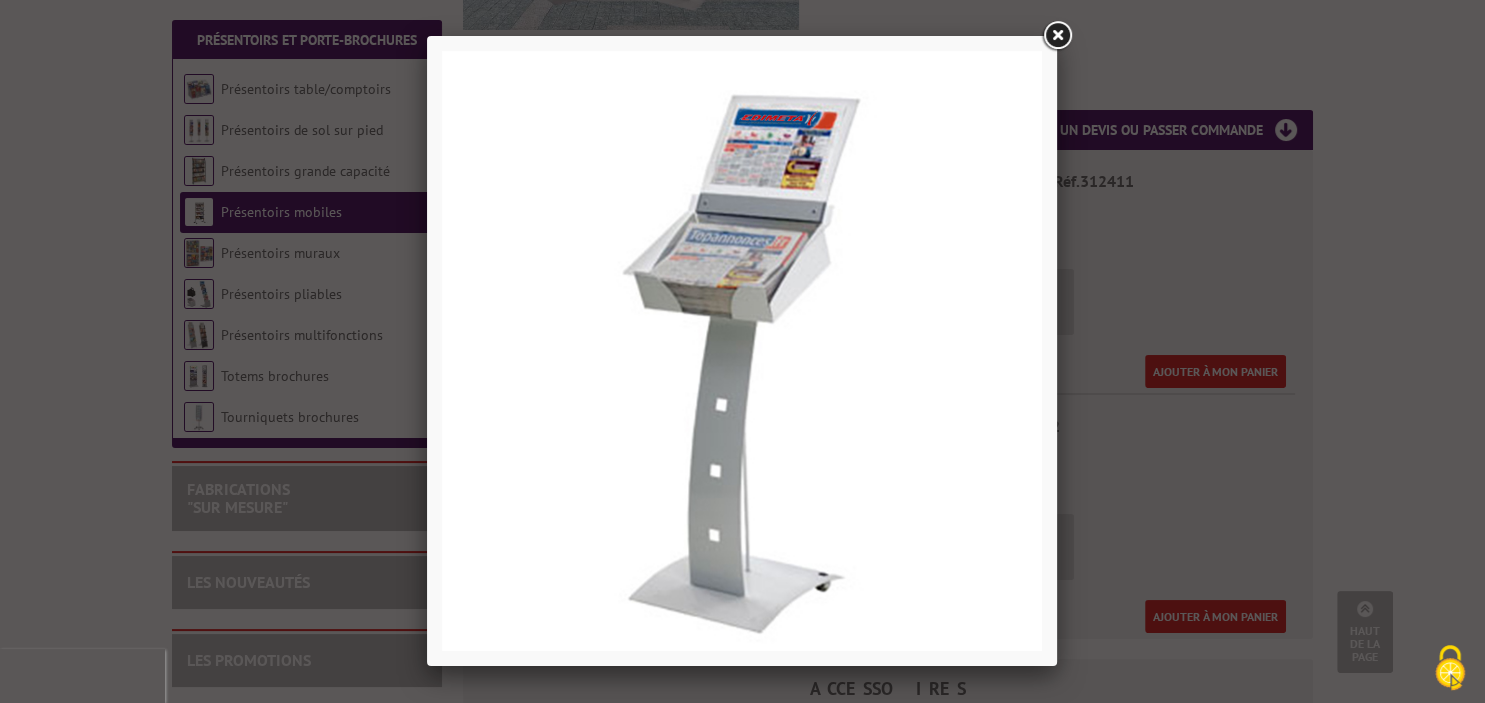 click at bounding box center (1057, 36) 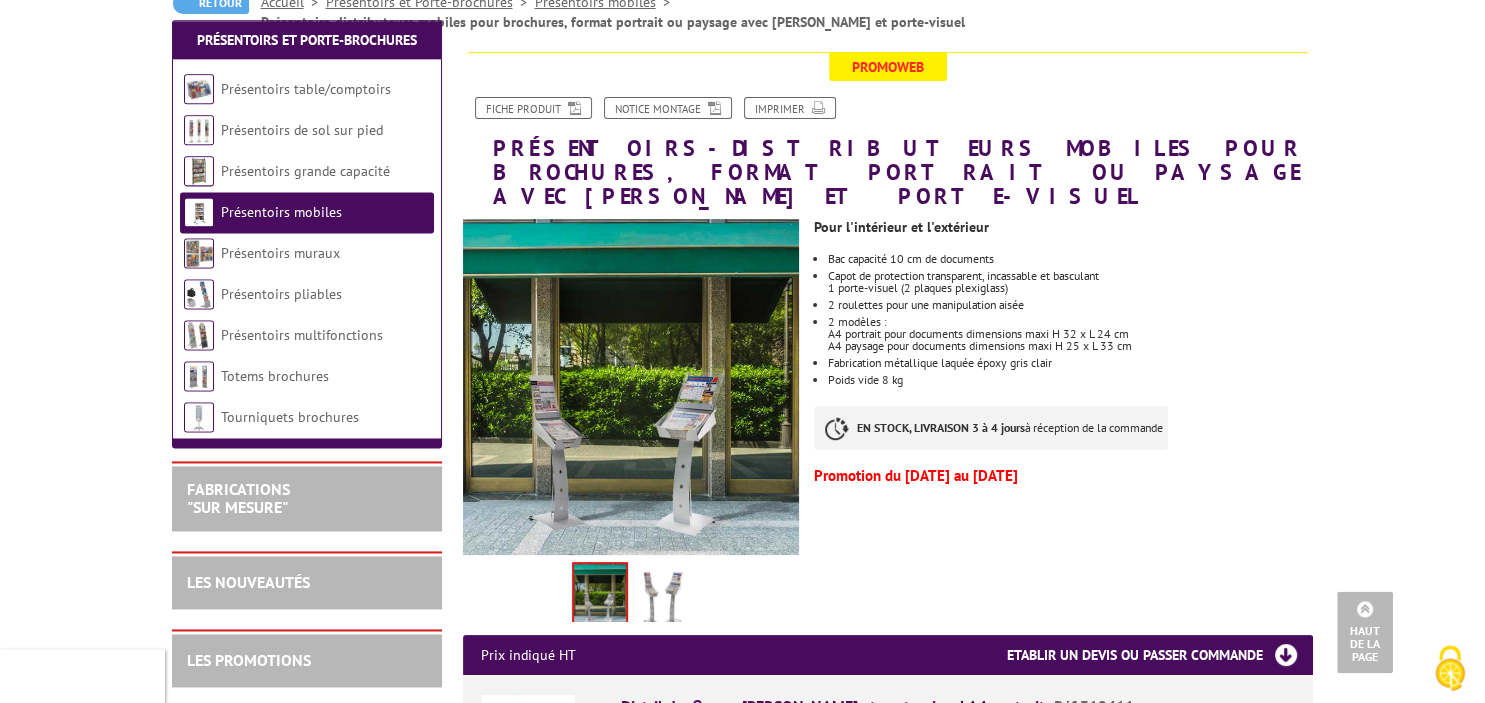 scroll, scrollTop: 211, scrollLeft: 0, axis: vertical 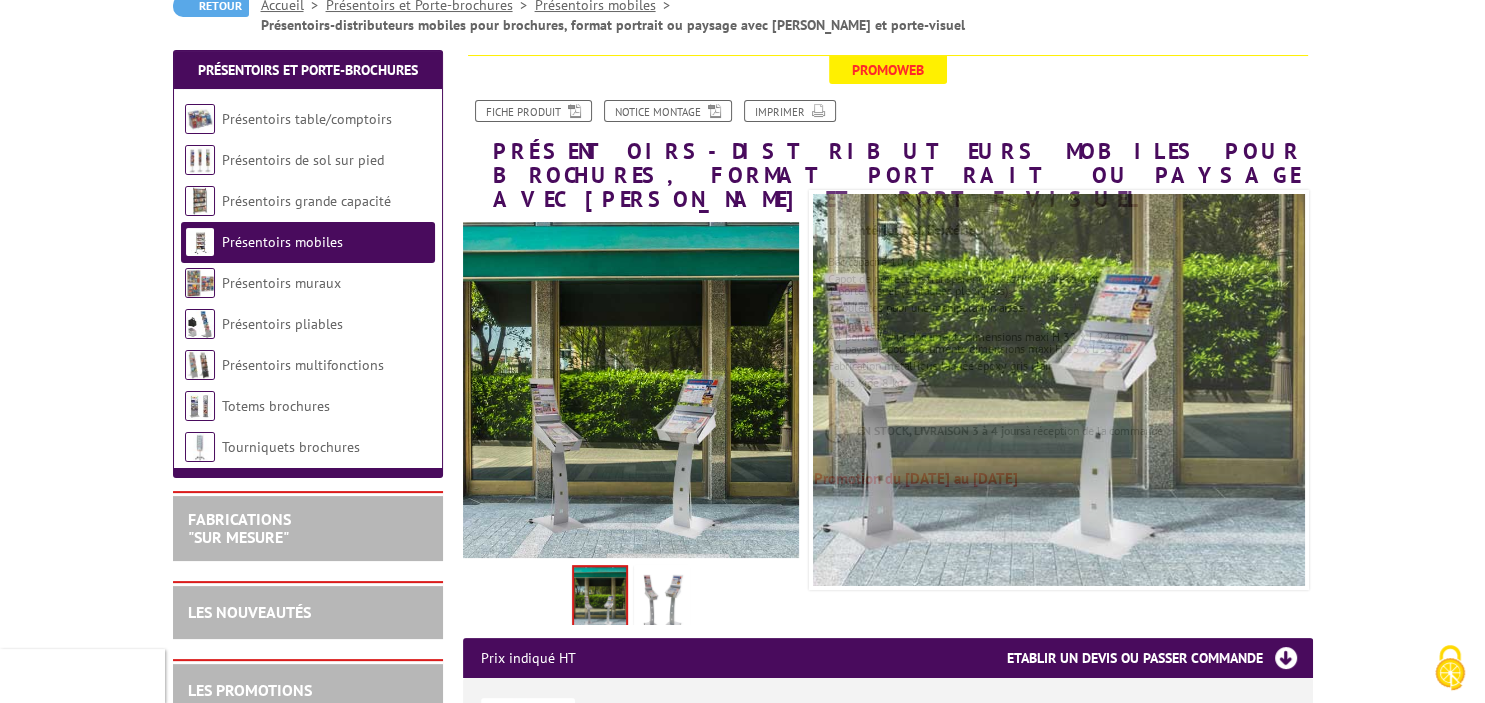 click at bounding box center (662, 600) 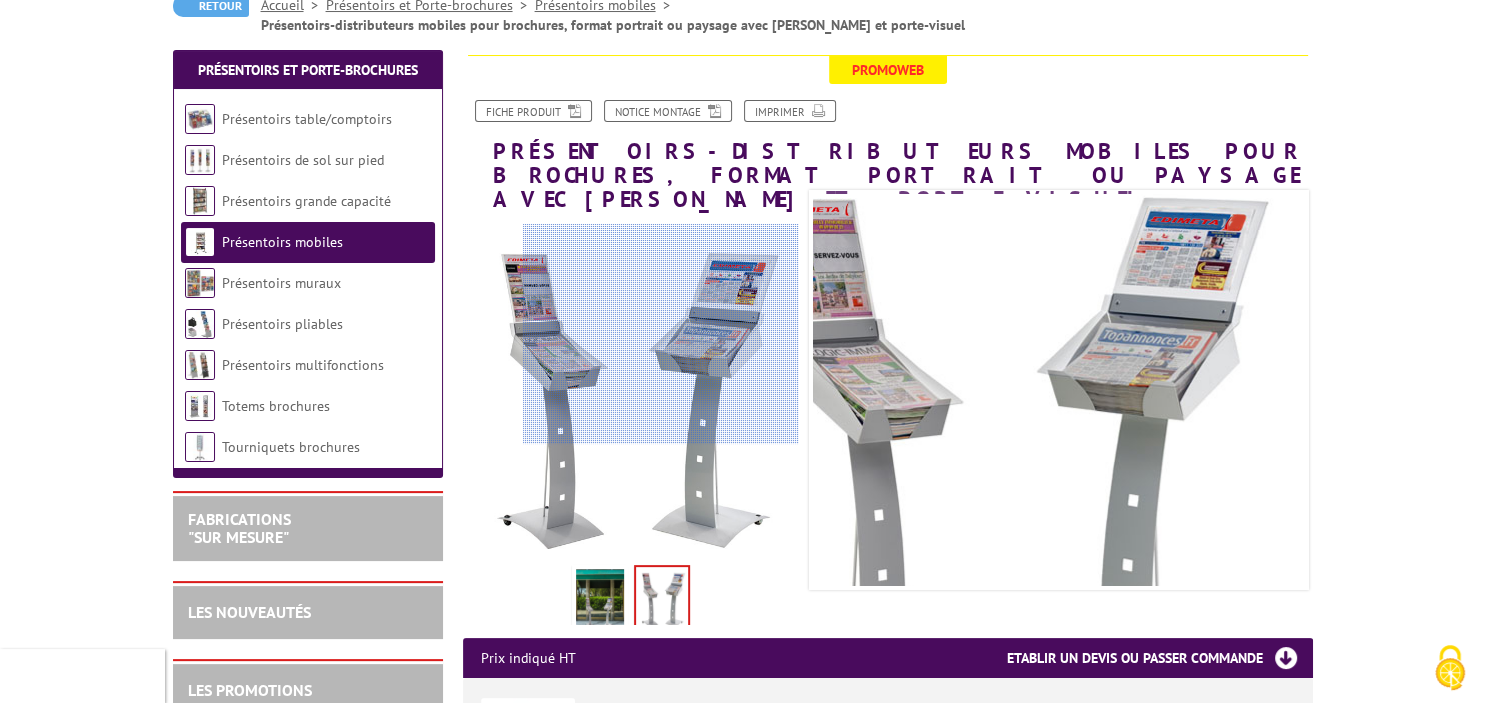 click at bounding box center [661, 334] 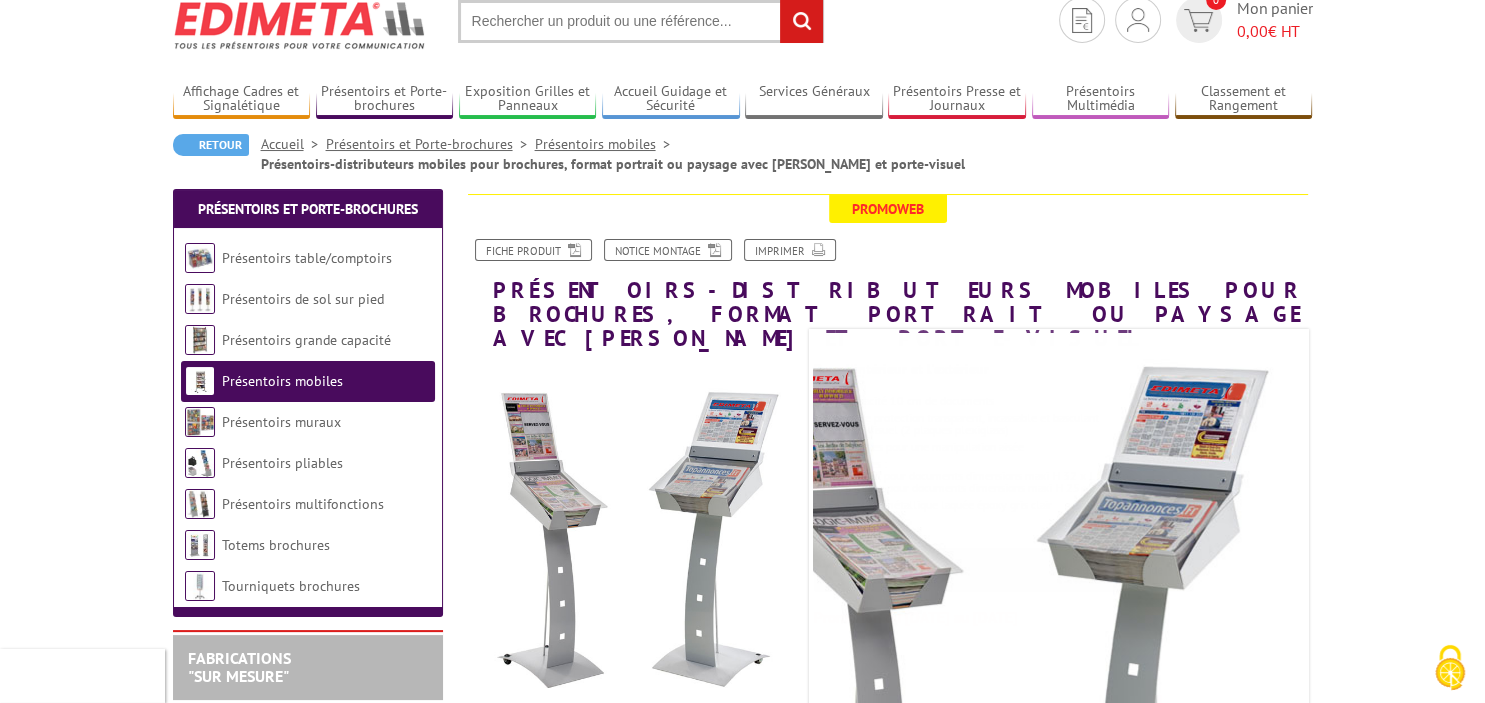 scroll, scrollTop: 0, scrollLeft: 0, axis: both 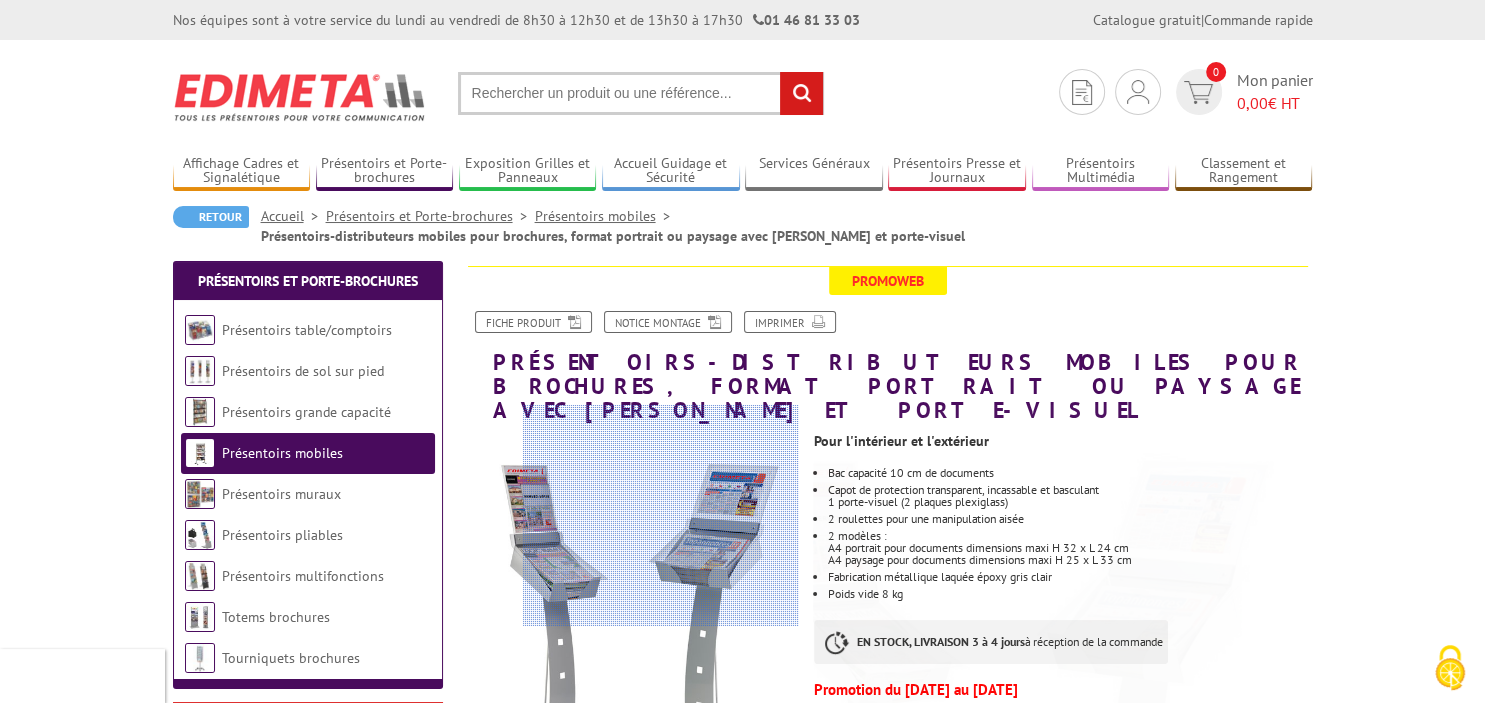 click at bounding box center [661, 515] 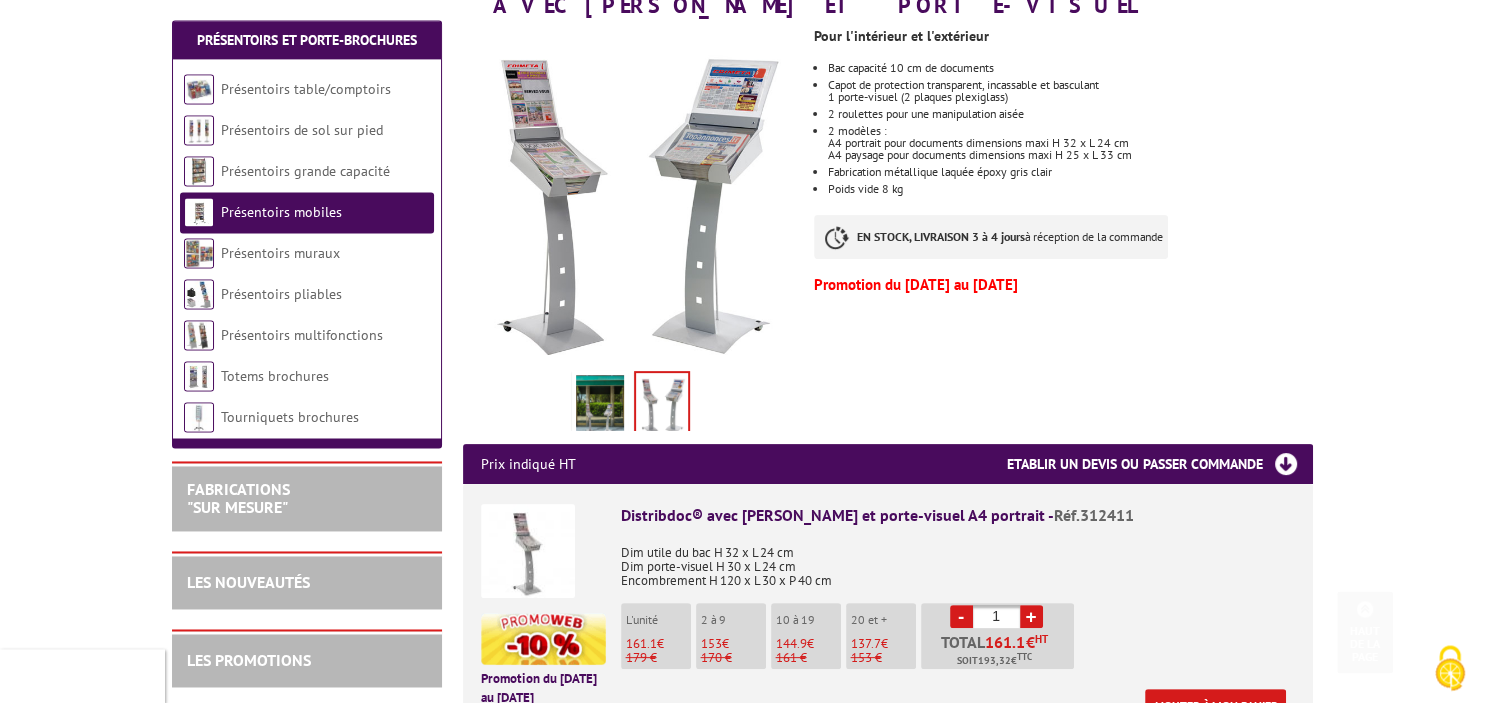 scroll, scrollTop: 422, scrollLeft: 0, axis: vertical 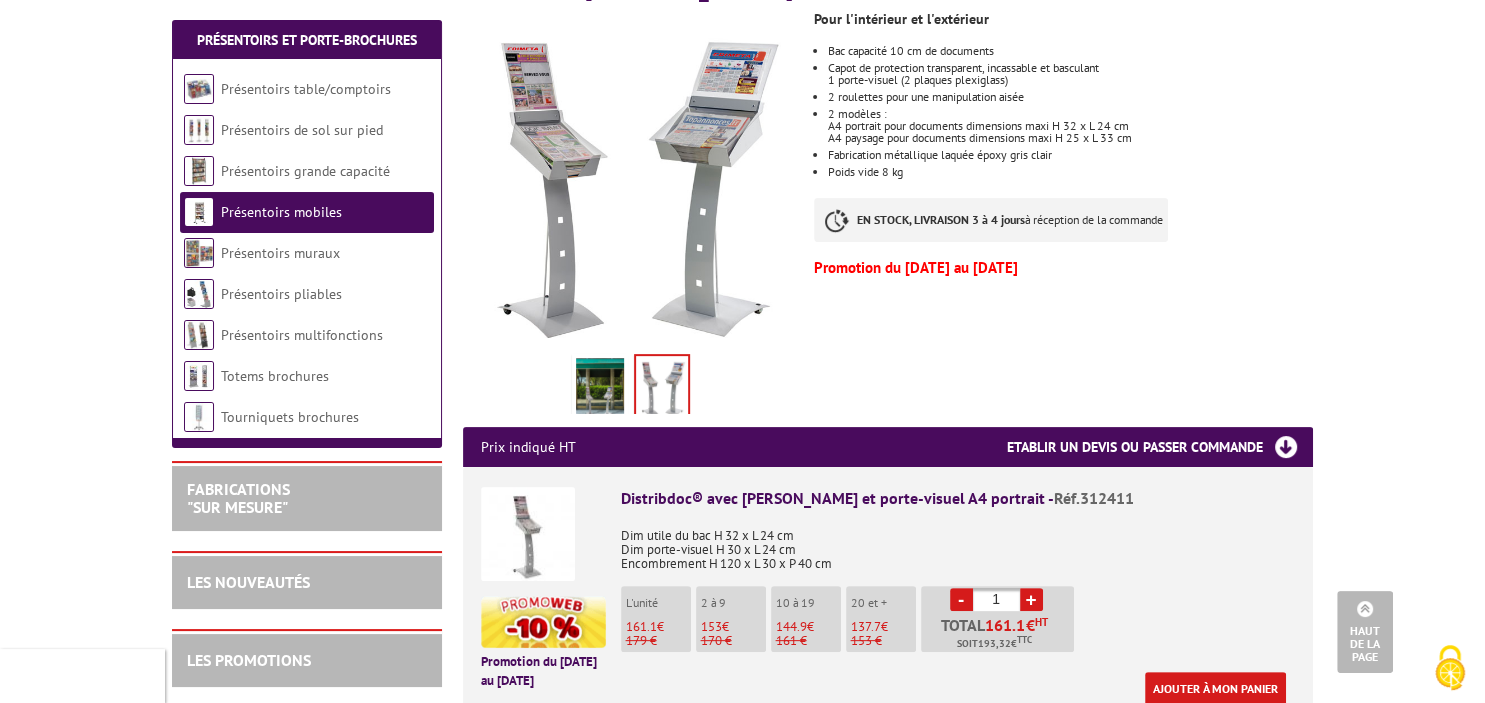 click on "Présentoirs mobiles" at bounding box center (281, 212) 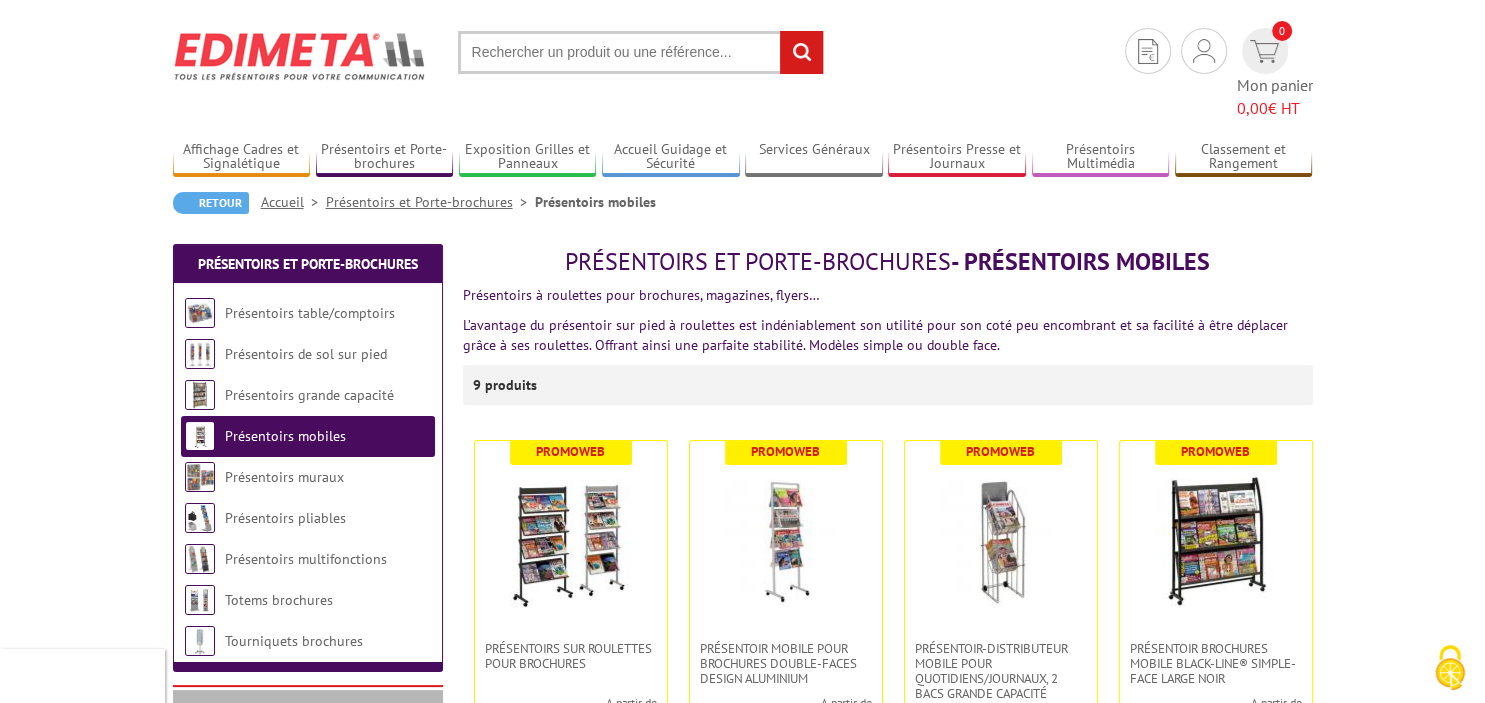 scroll, scrollTop: 0, scrollLeft: 0, axis: both 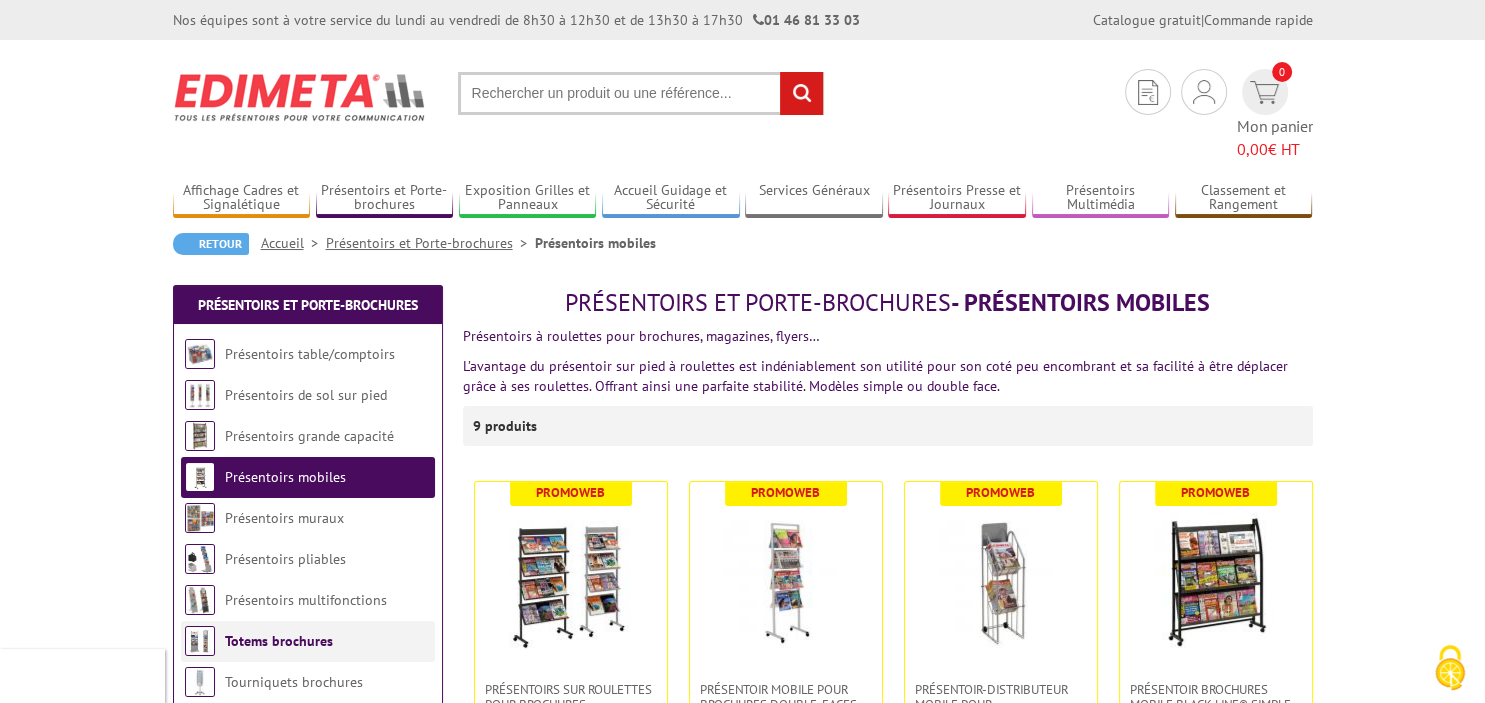 click on "Totems brochures" at bounding box center [279, 641] 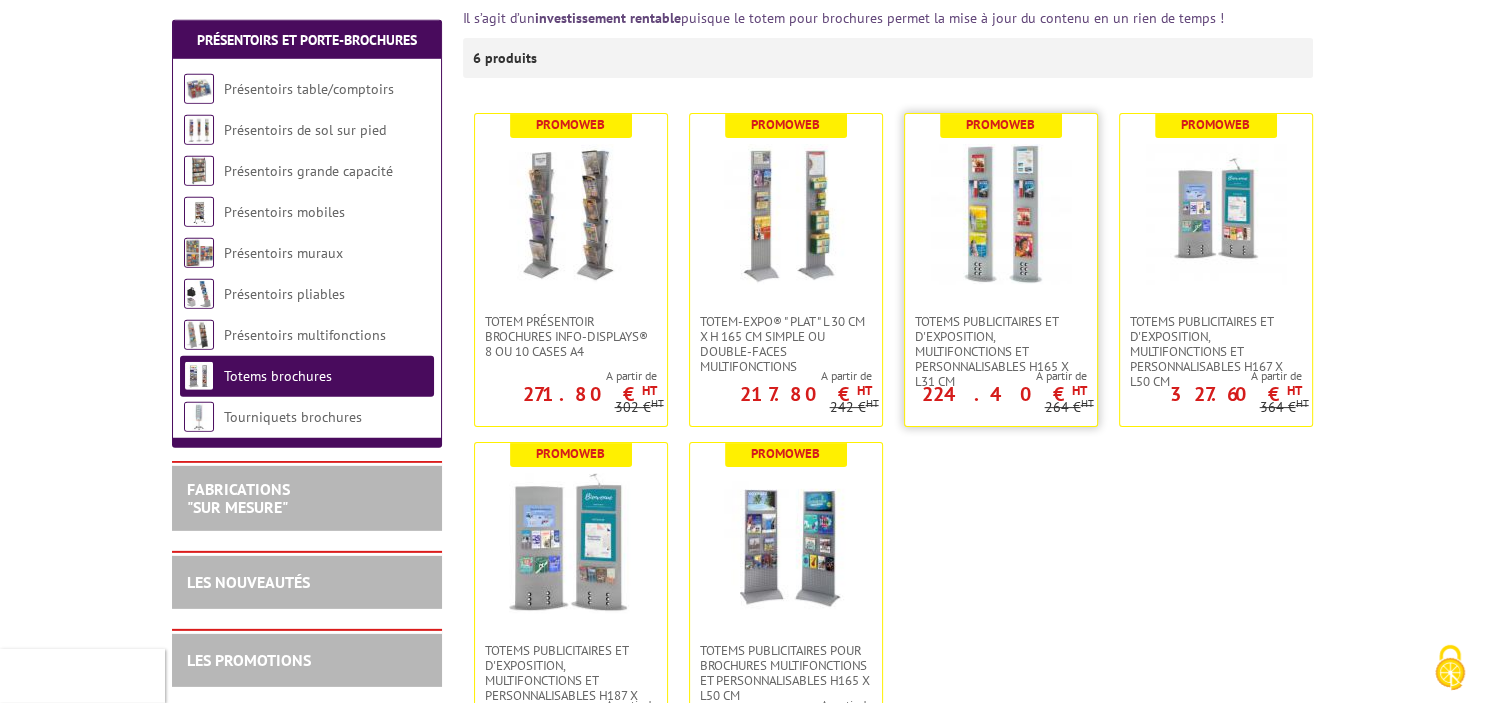 scroll, scrollTop: 422, scrollLeft: 0, axis: vertical 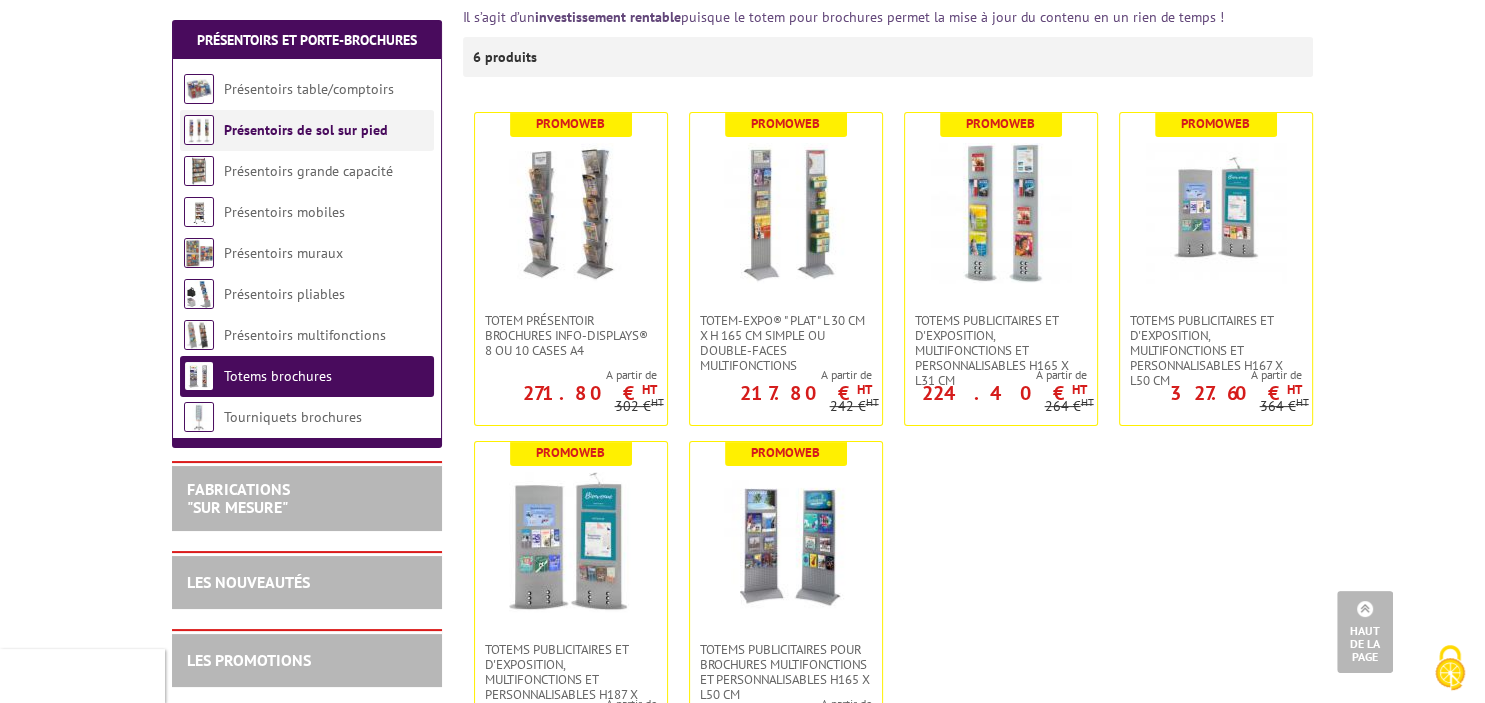 click on "Présentoirs de sol sur pied" at bounding box center (306, 130) 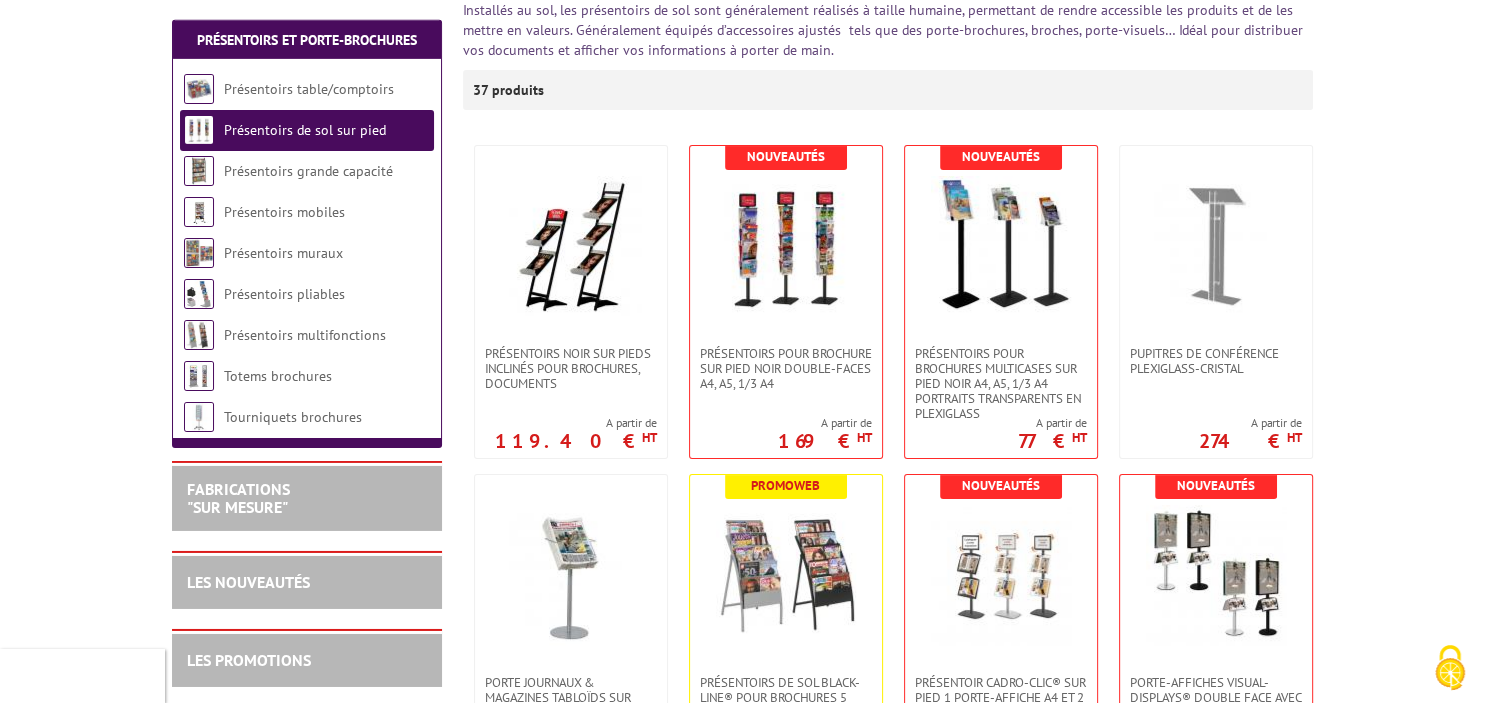 scroll, scrollTop: 316, scrollLeft: 0, axis: vertical 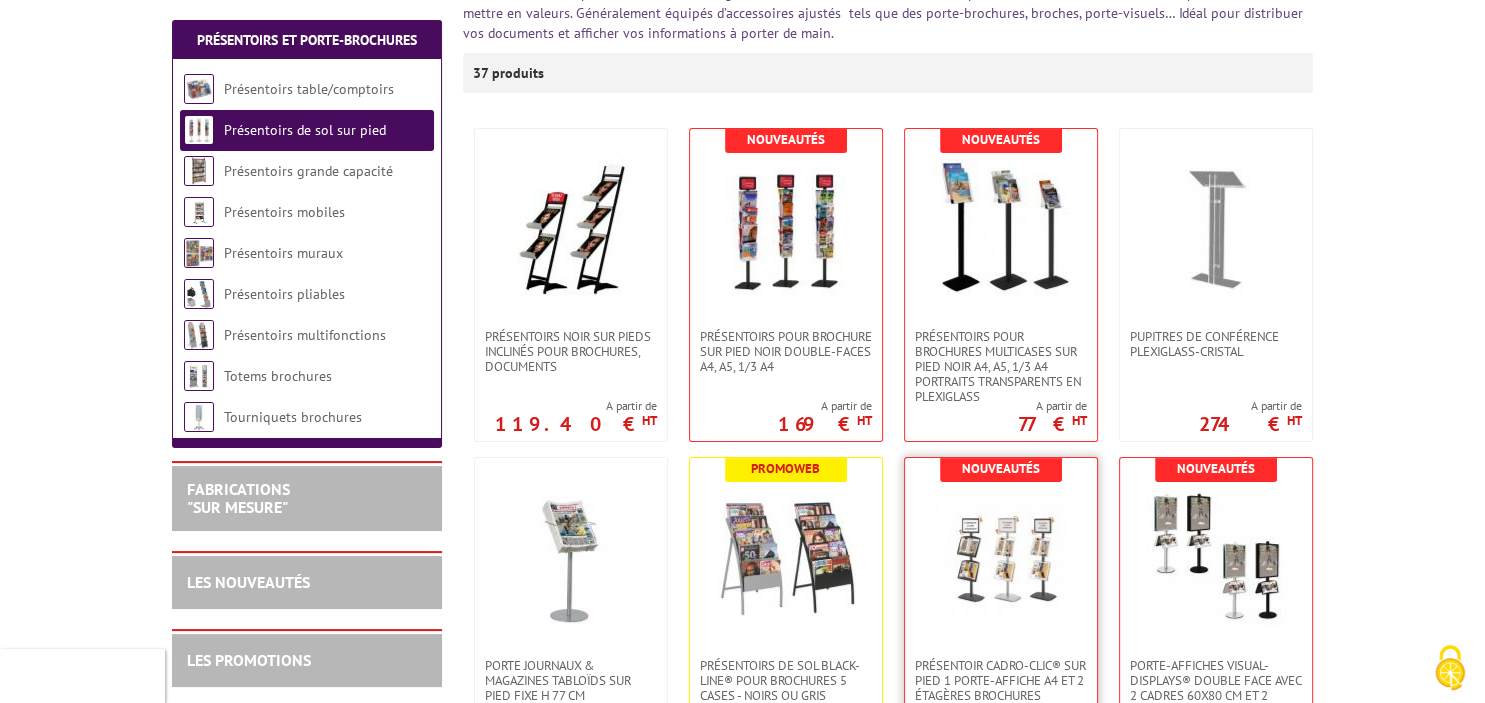 click at bounding box center [1001, 558] 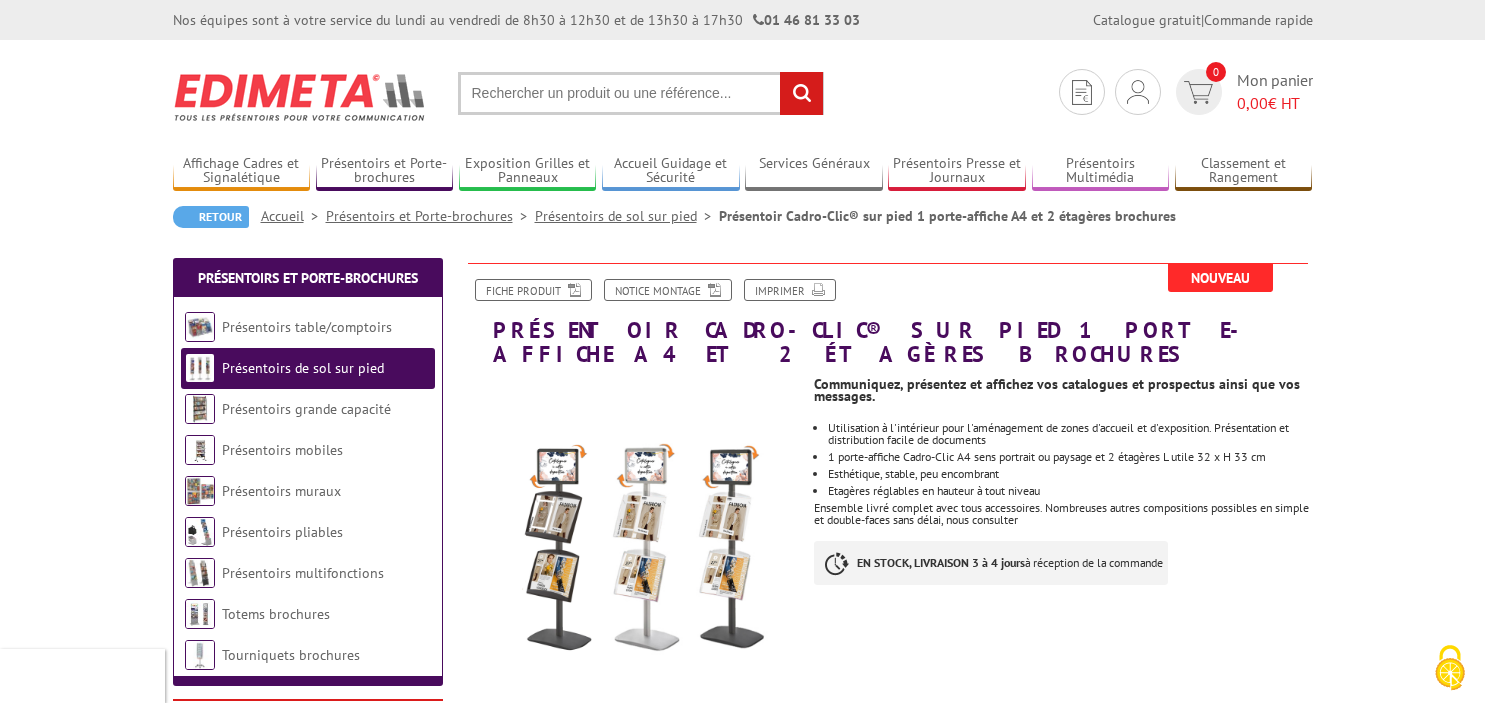 scroll, scrollTop: 0, scrollLeft: 0, axis: both 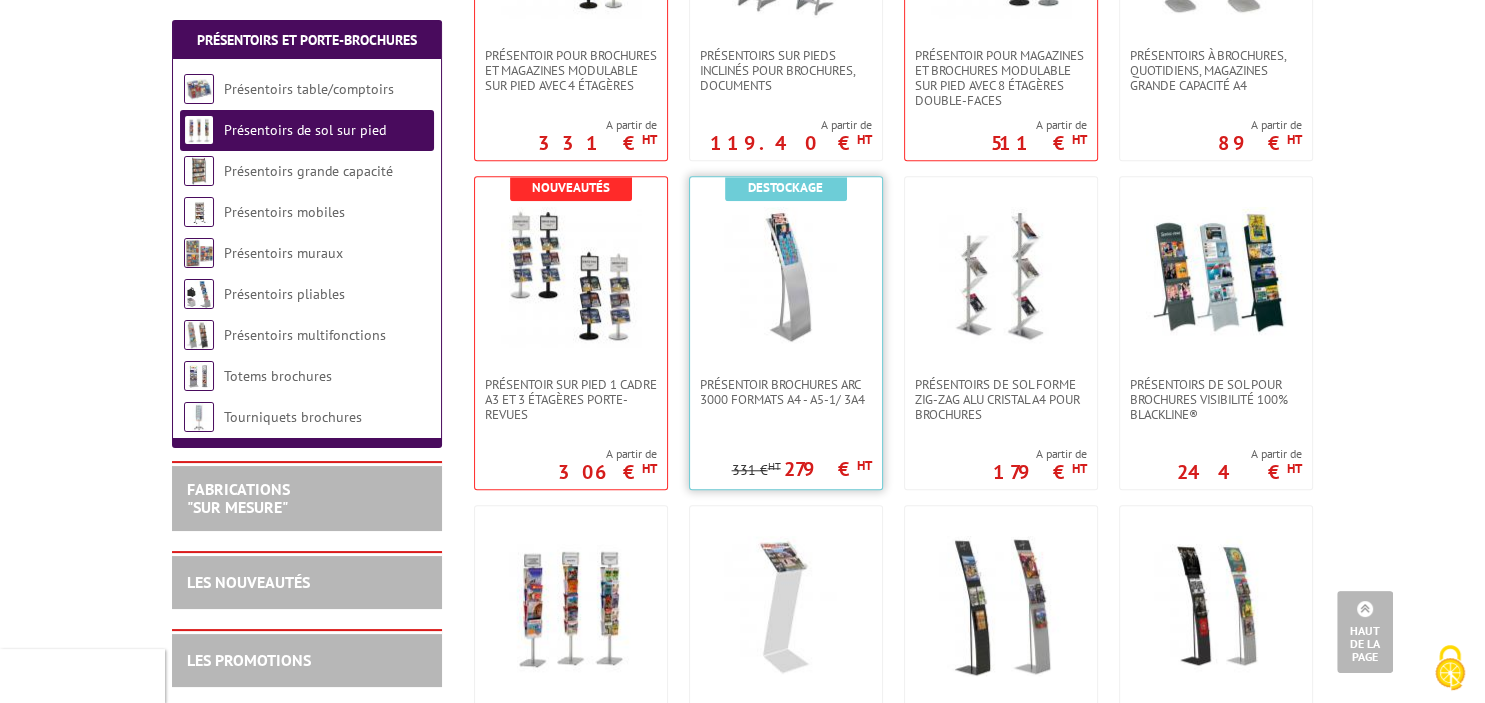 click at bounding box center [786, 277] 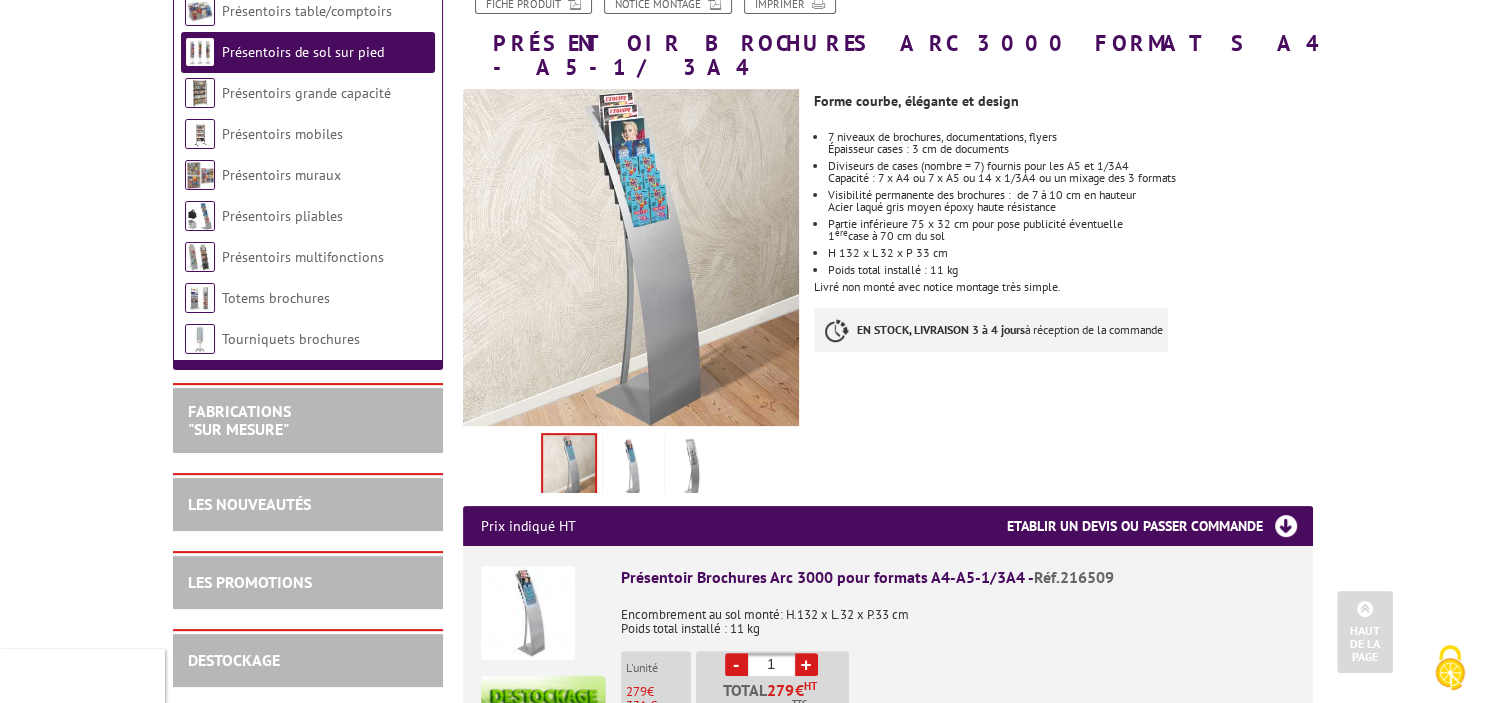 scroll, scrollTop: 0, scrollLeft: 0, axis: both 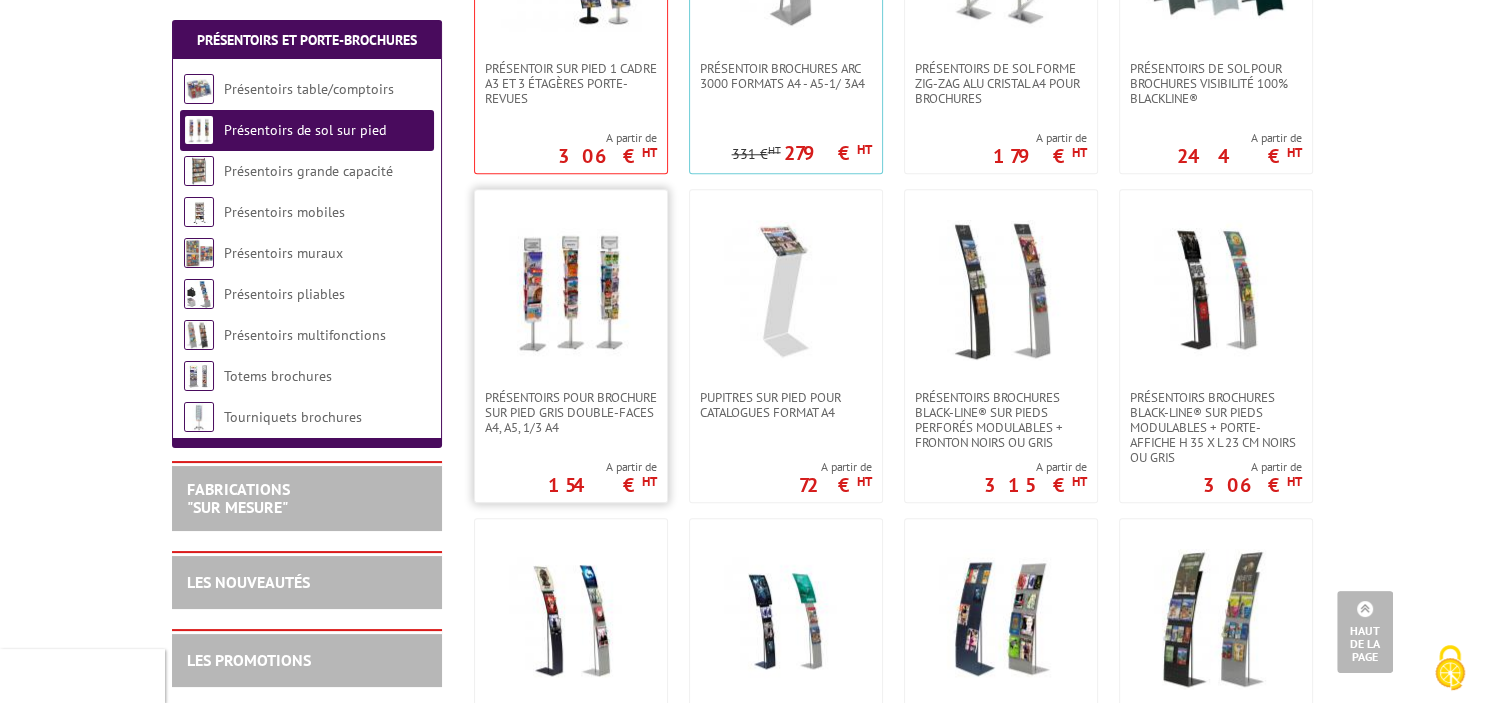 click at bounding box center [571, 290] 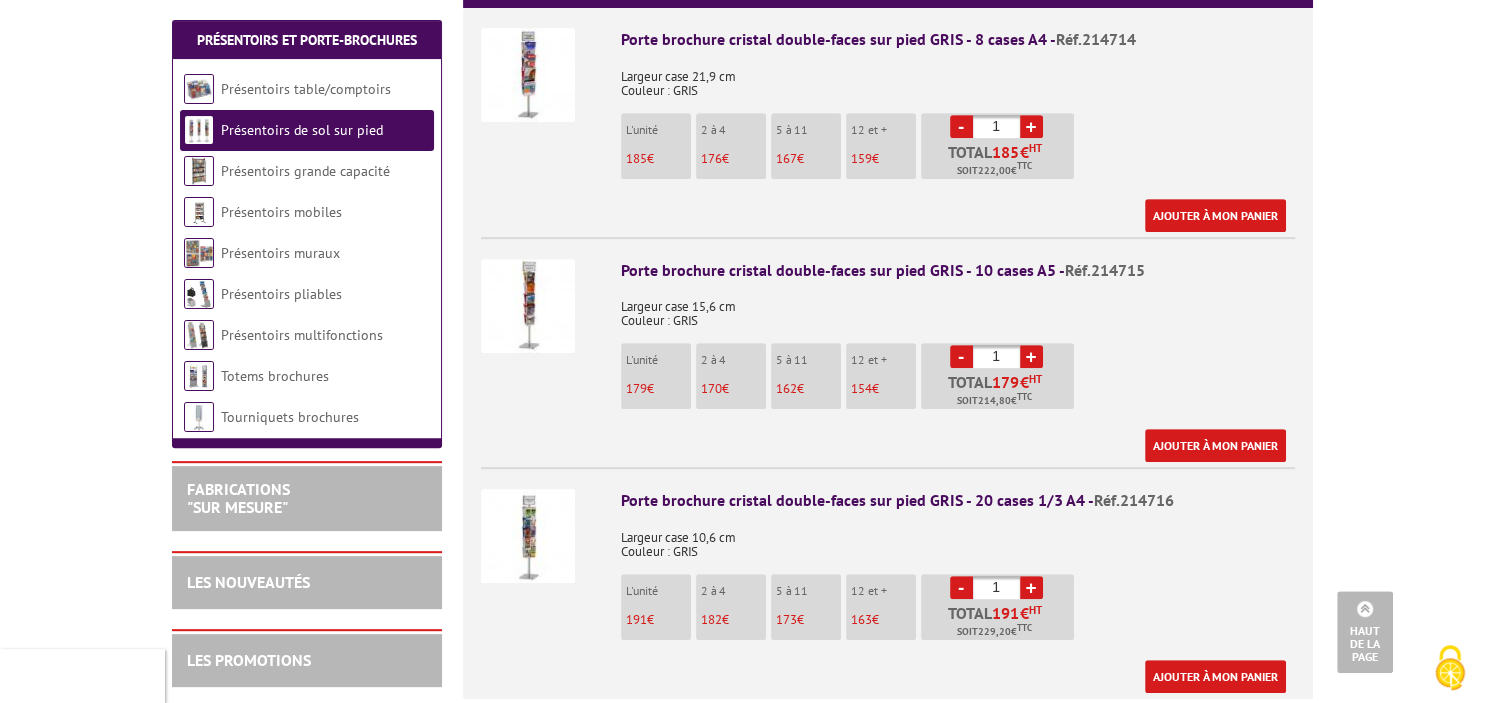 scroll, scrollTop: 844, scrollLeft: 0, axis: vertical 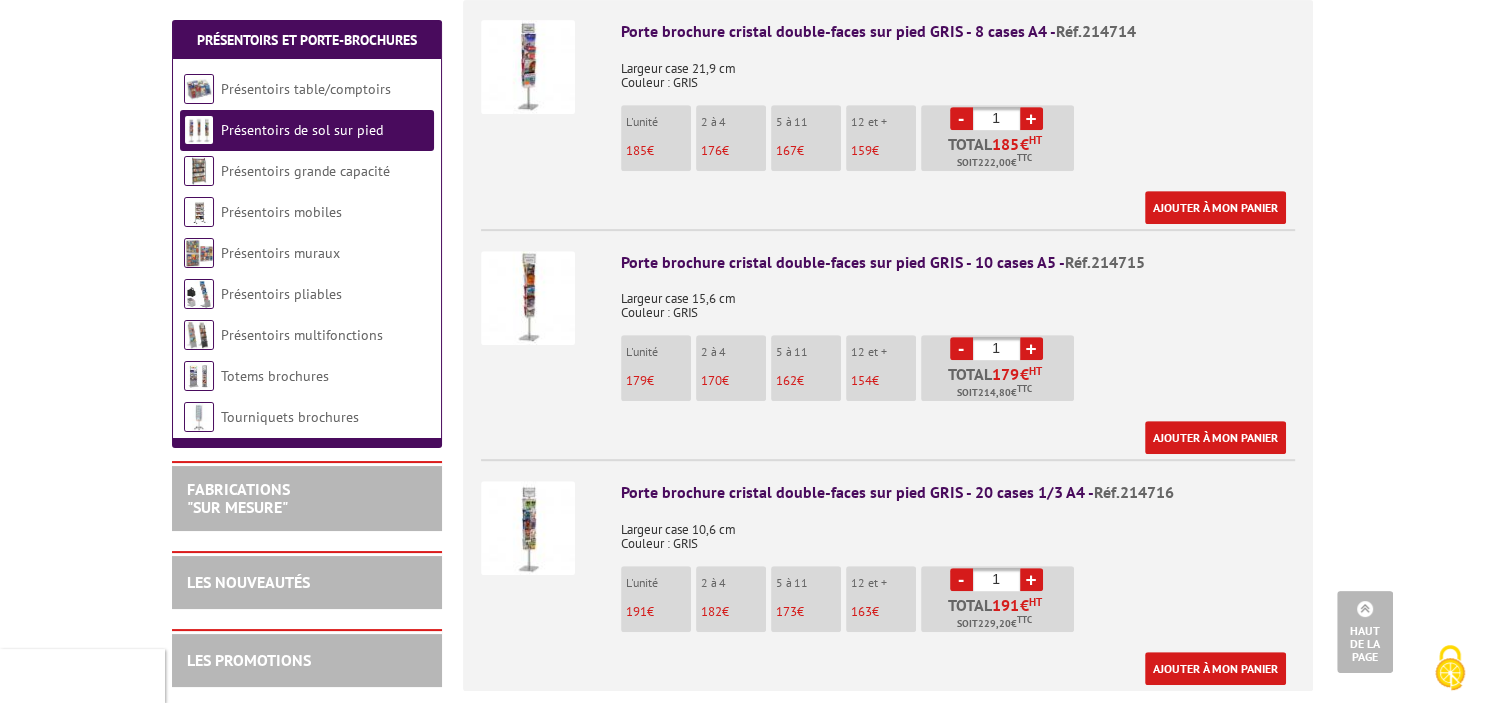 click at bounding box center (528, 298) 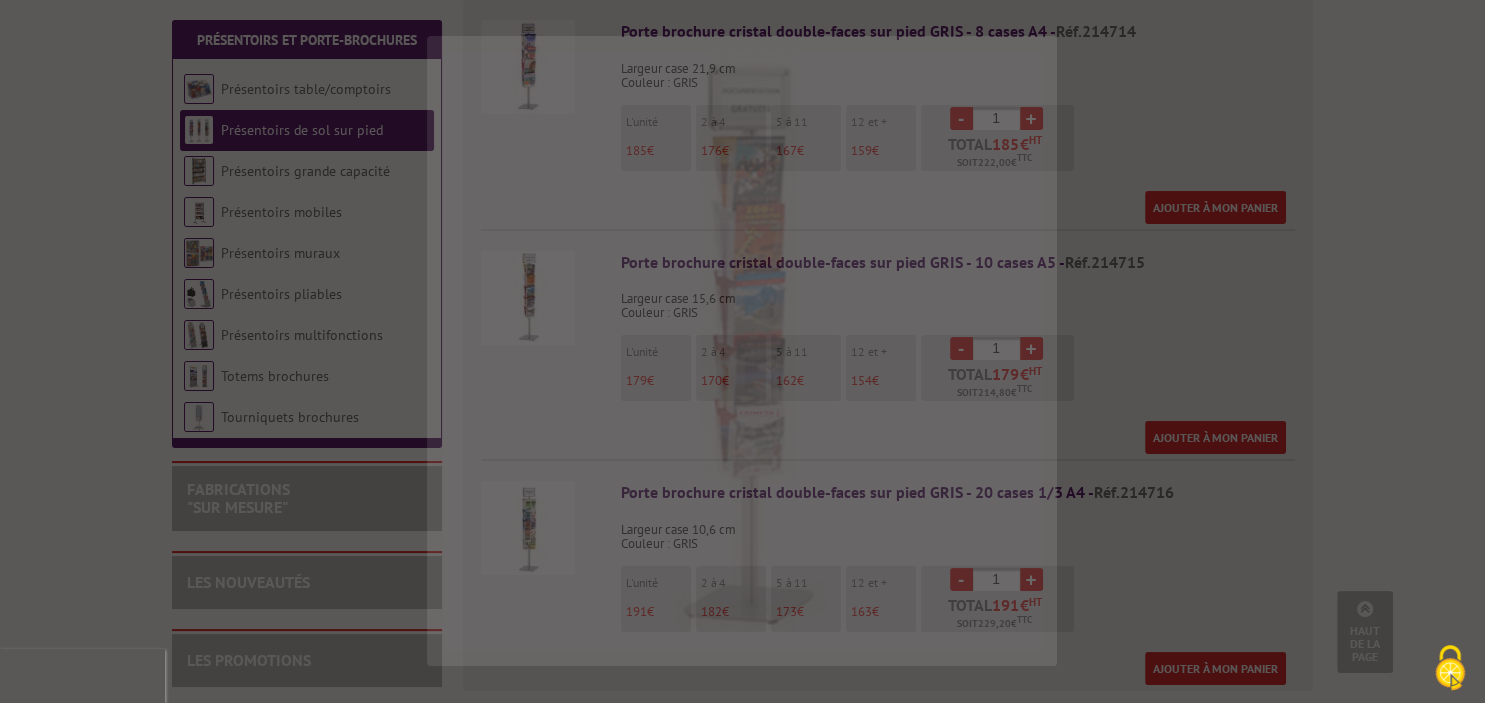 scroll, scrollTop: 844, scrollLeft: 0, axis: vertical 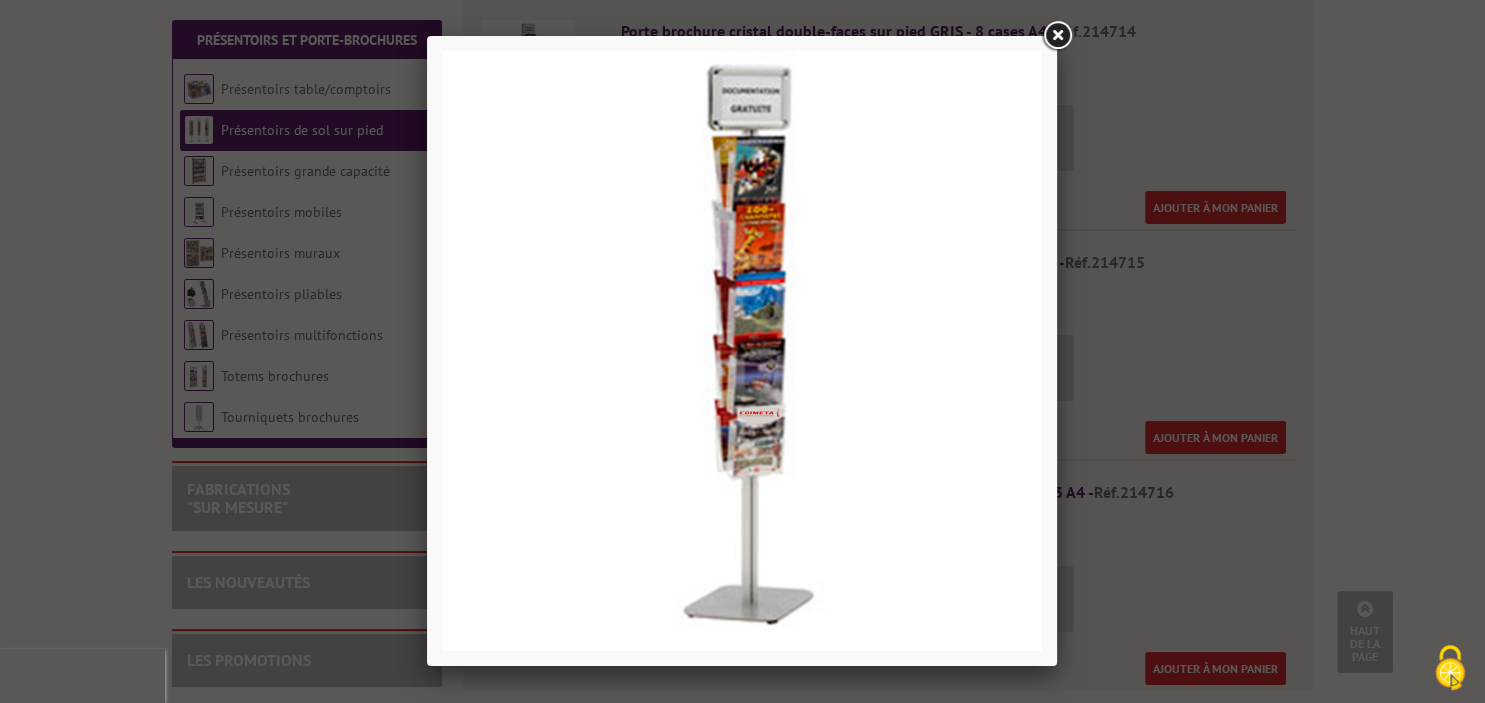 click at bounding box center [1057, 36] 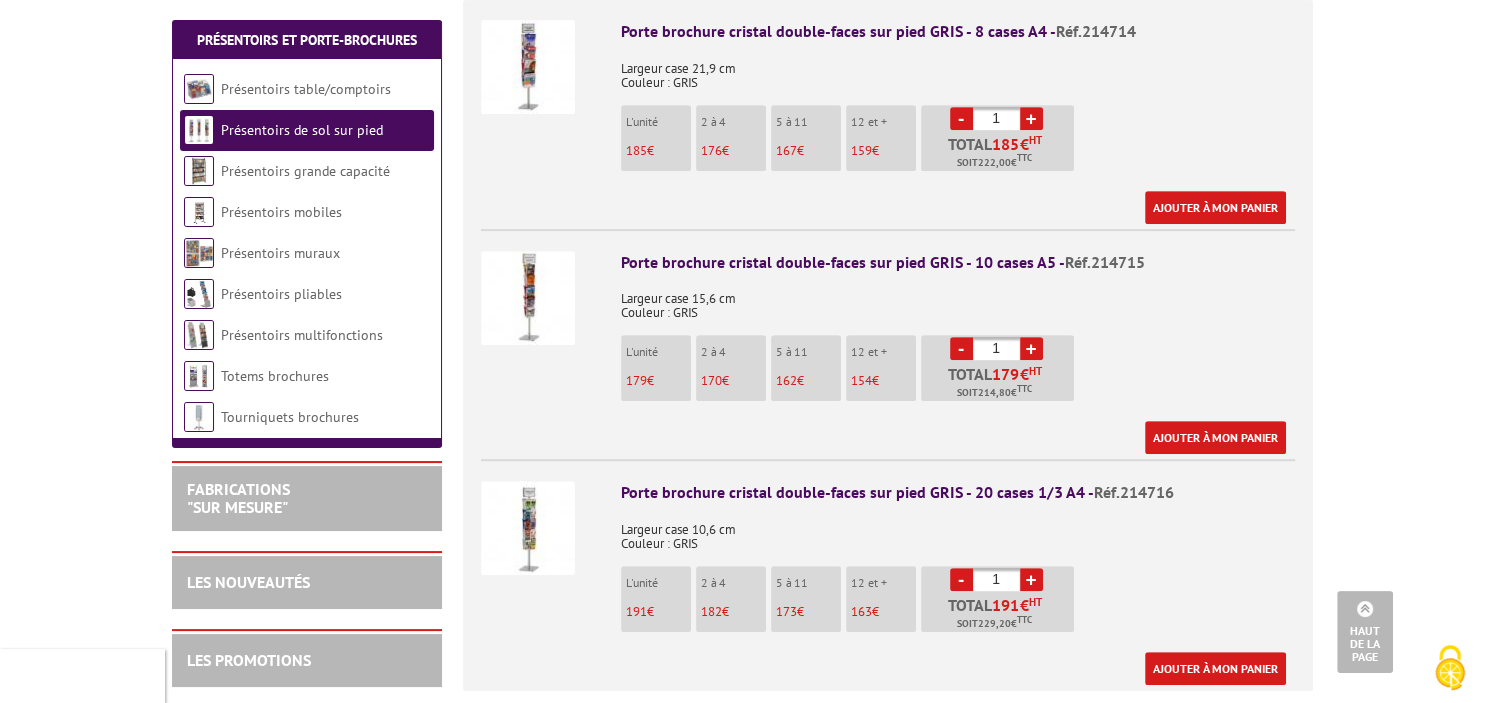 click at bounding box center (528, 298) 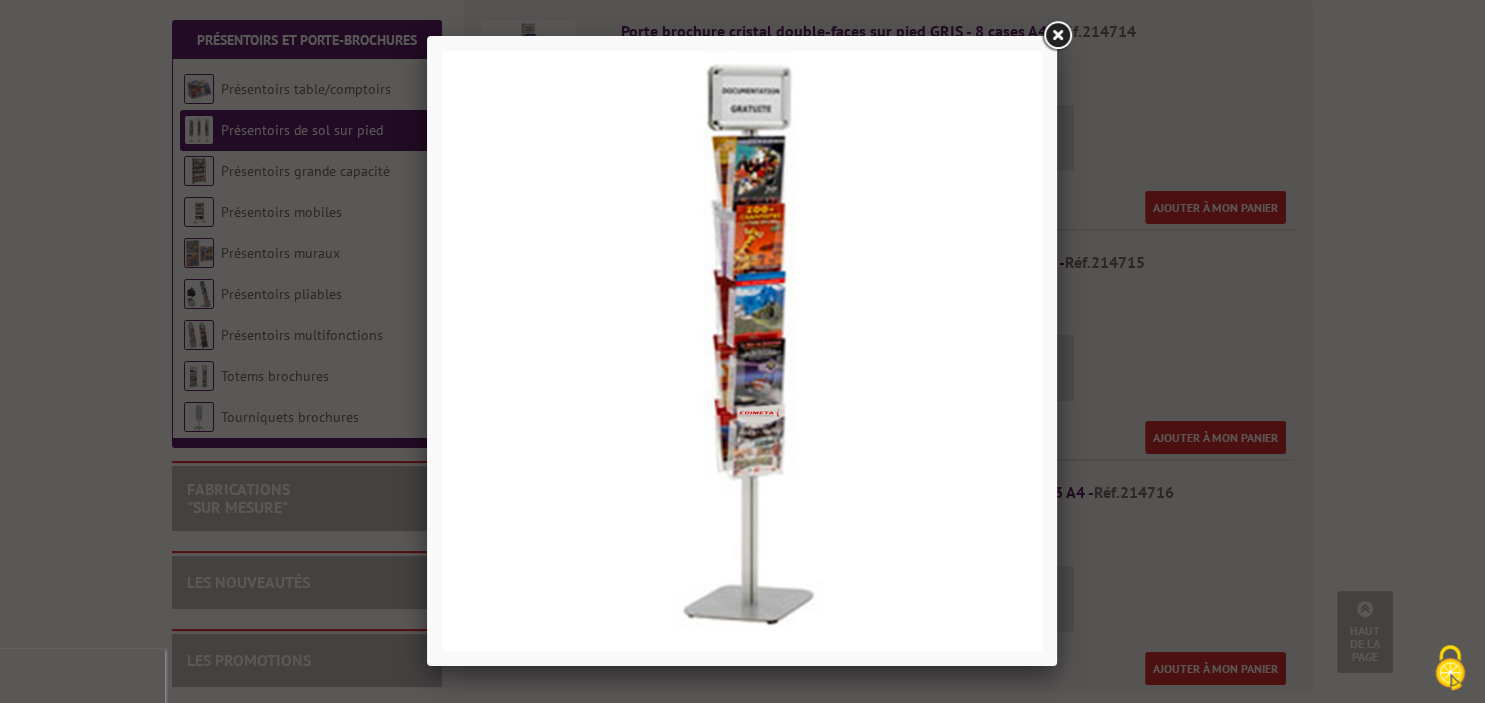 click at bounding box center [1057, 36] 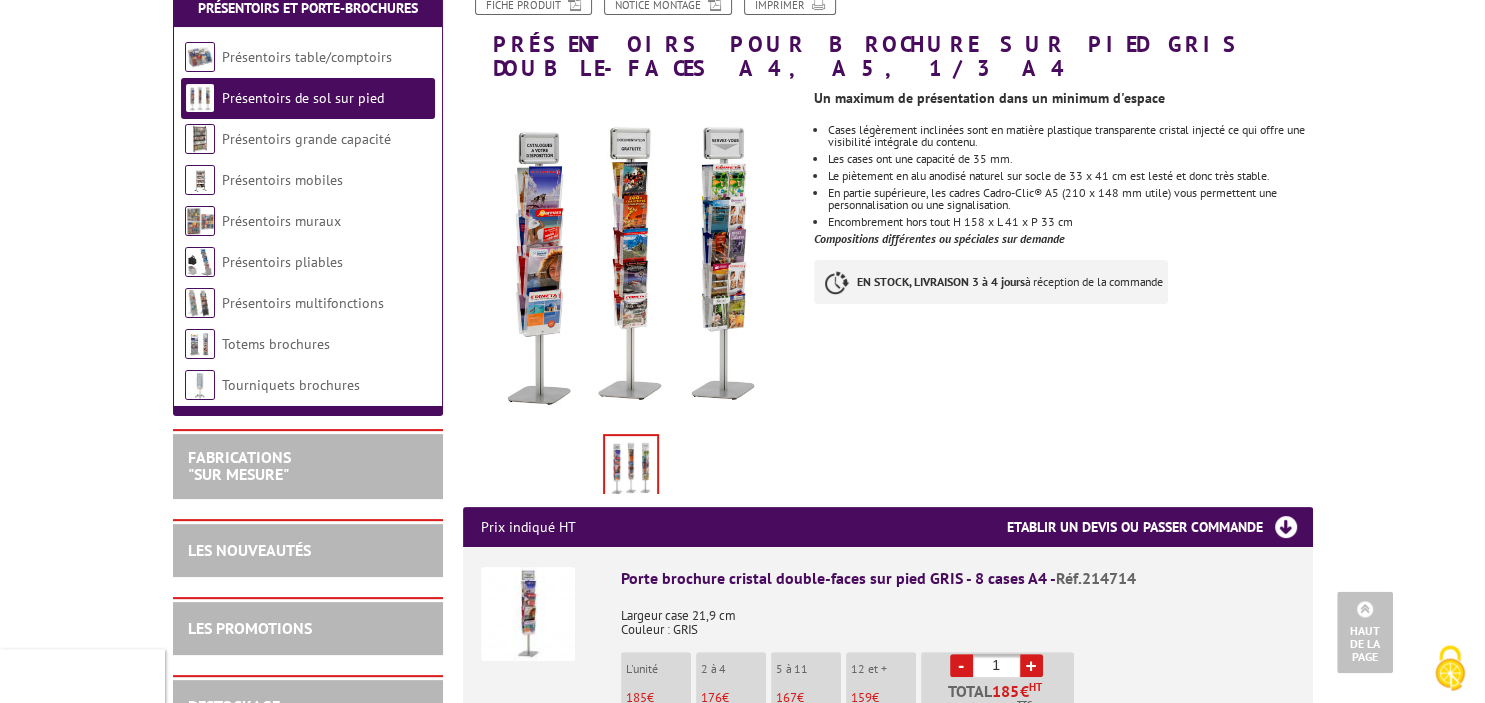scroll, scrollTop: 104, scrollLeft: 0, axis: vertical 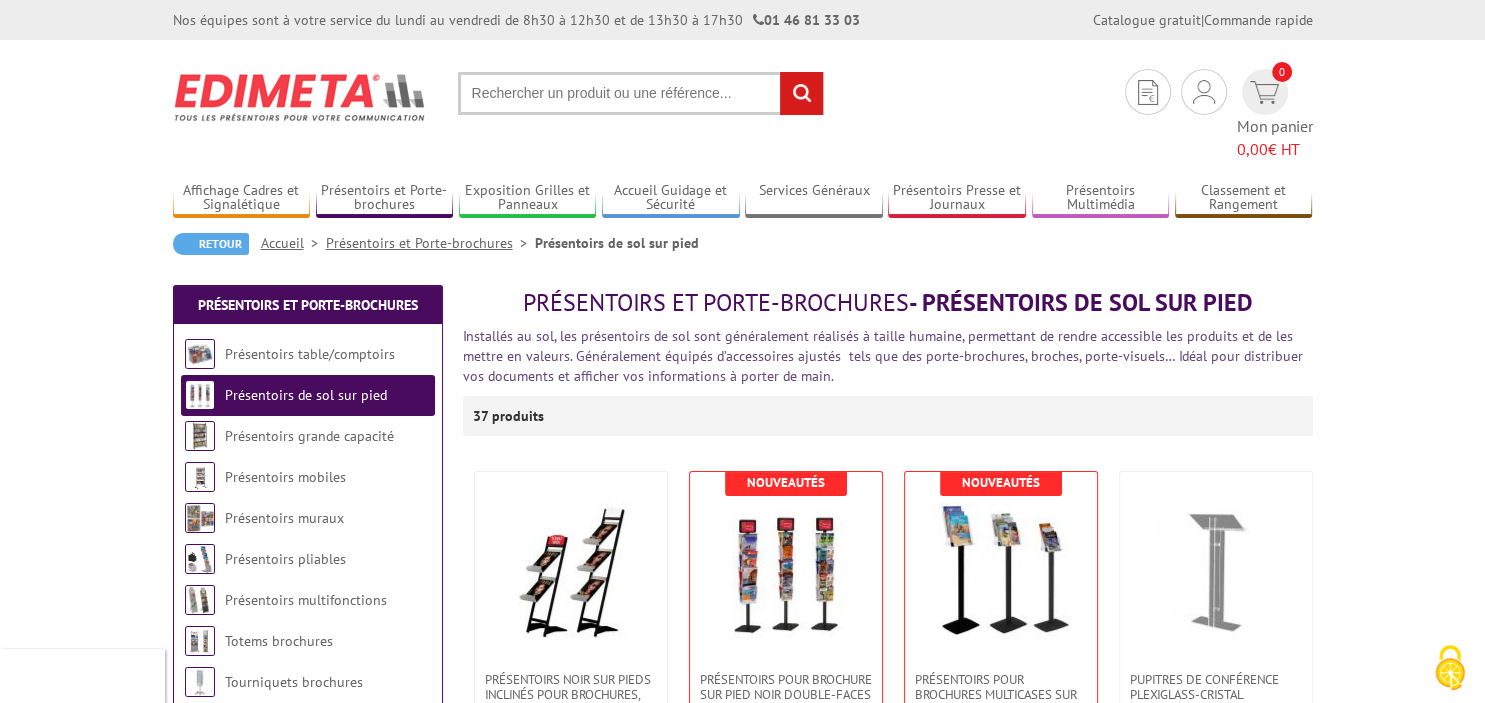 click at bounding box center [641, 93] 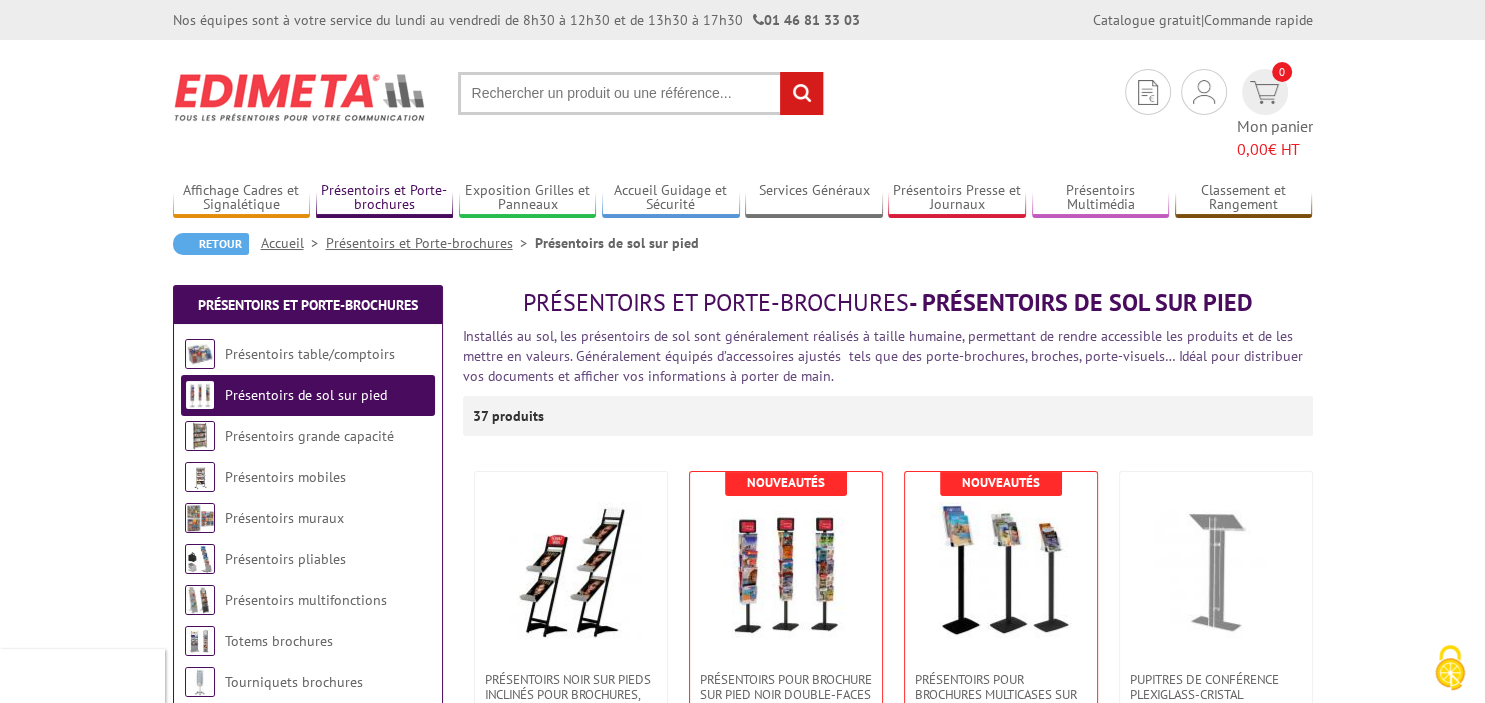 click on "Présentoirs et Porte-brochures" at bounding box center (385, 198) 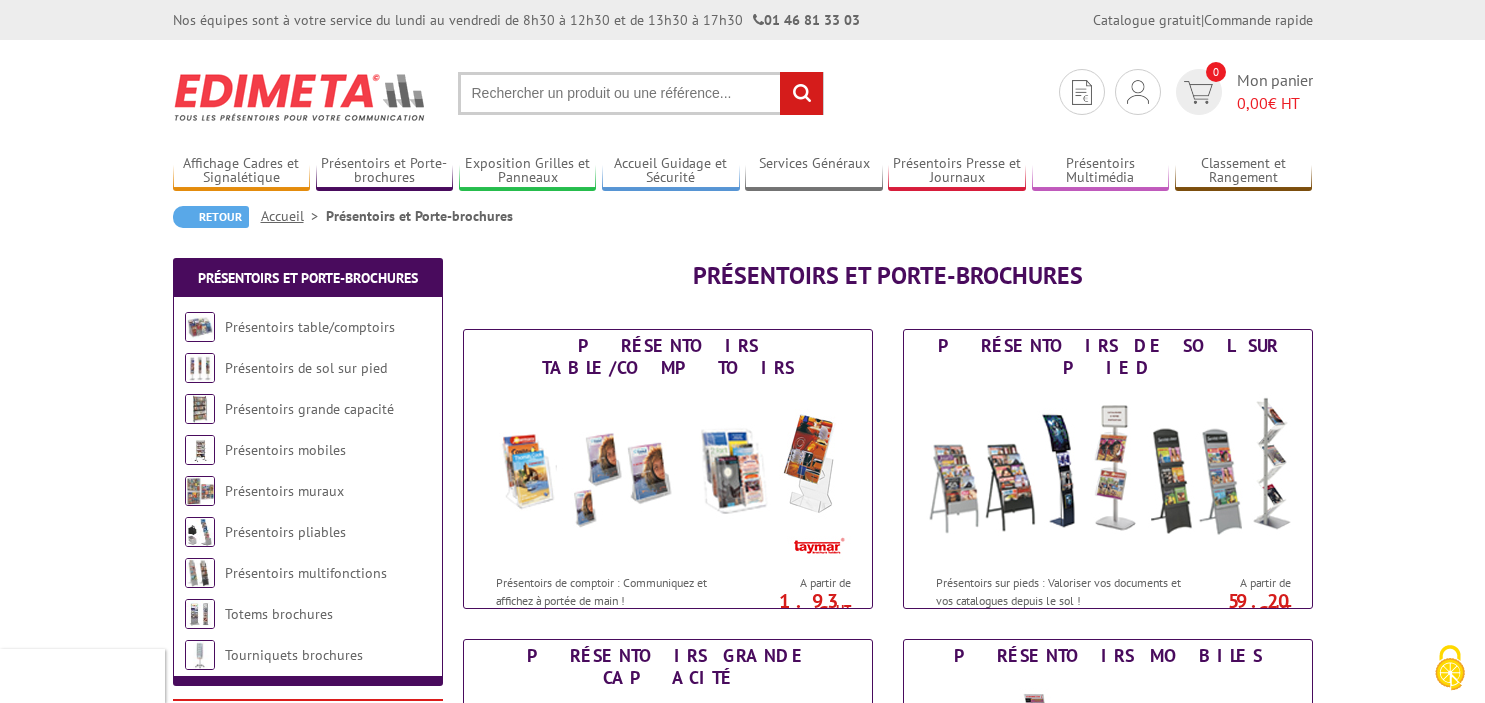 scroll, scrollTop: 0, scrollLeft: 0, axis: both 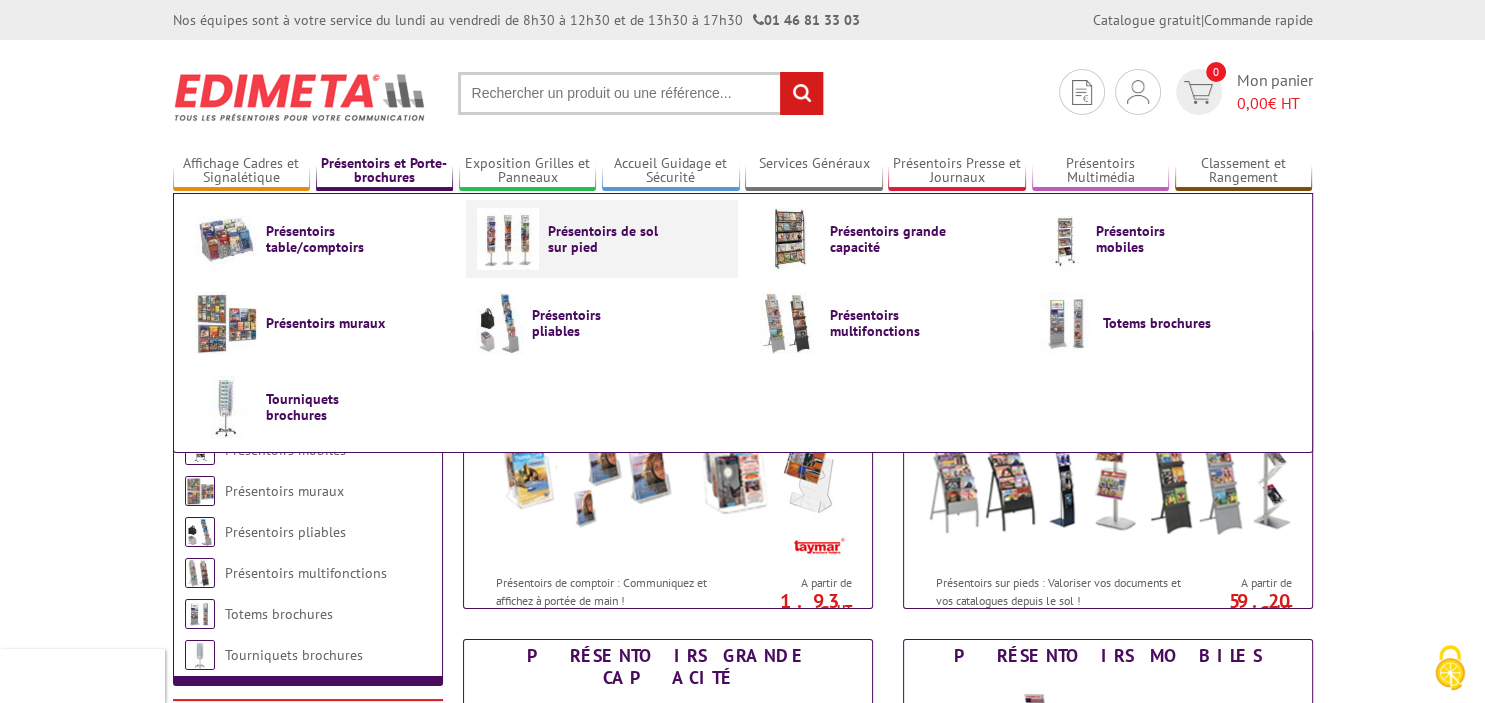 click on "Présentoirs de sol sur pied" at bounding box center [608, 239] 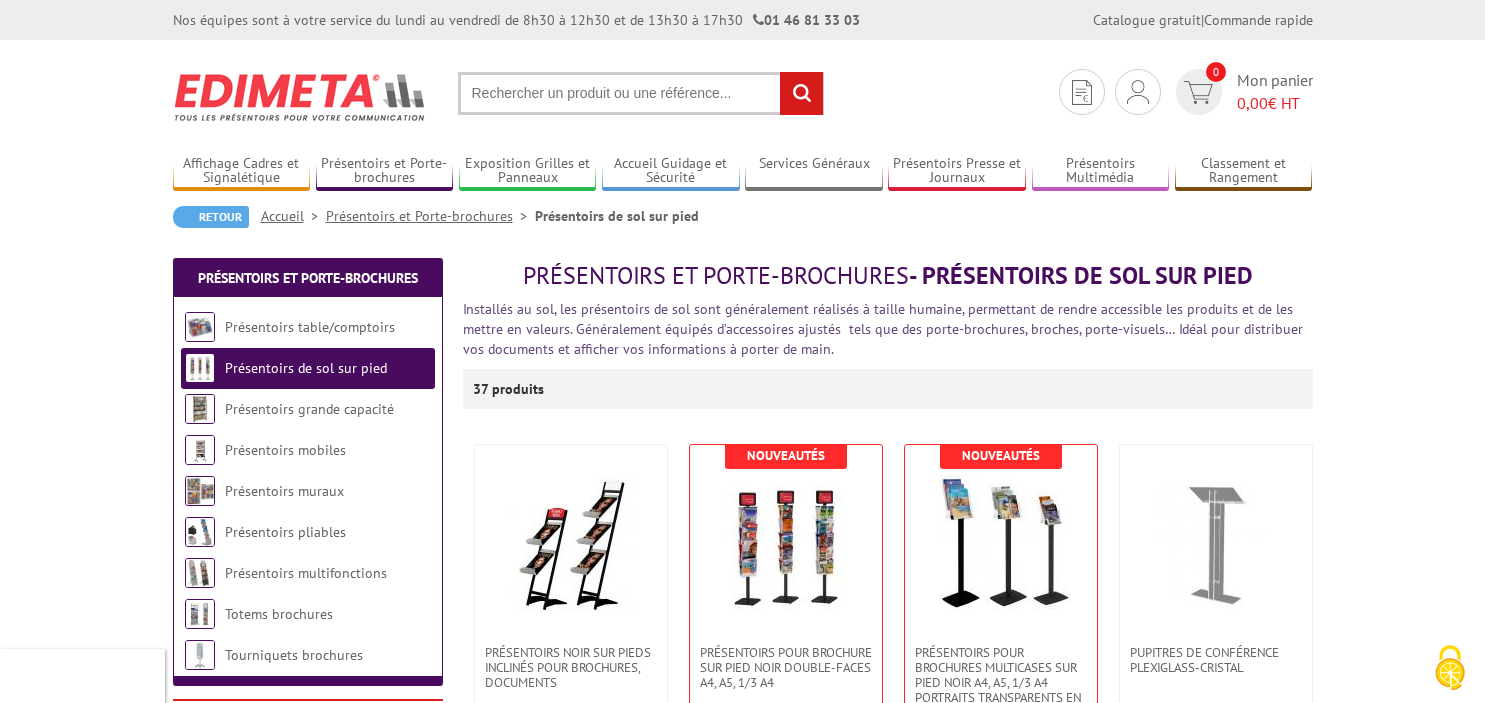 scroll, scrollTop: 0, scrollLeft: 0, axis: both 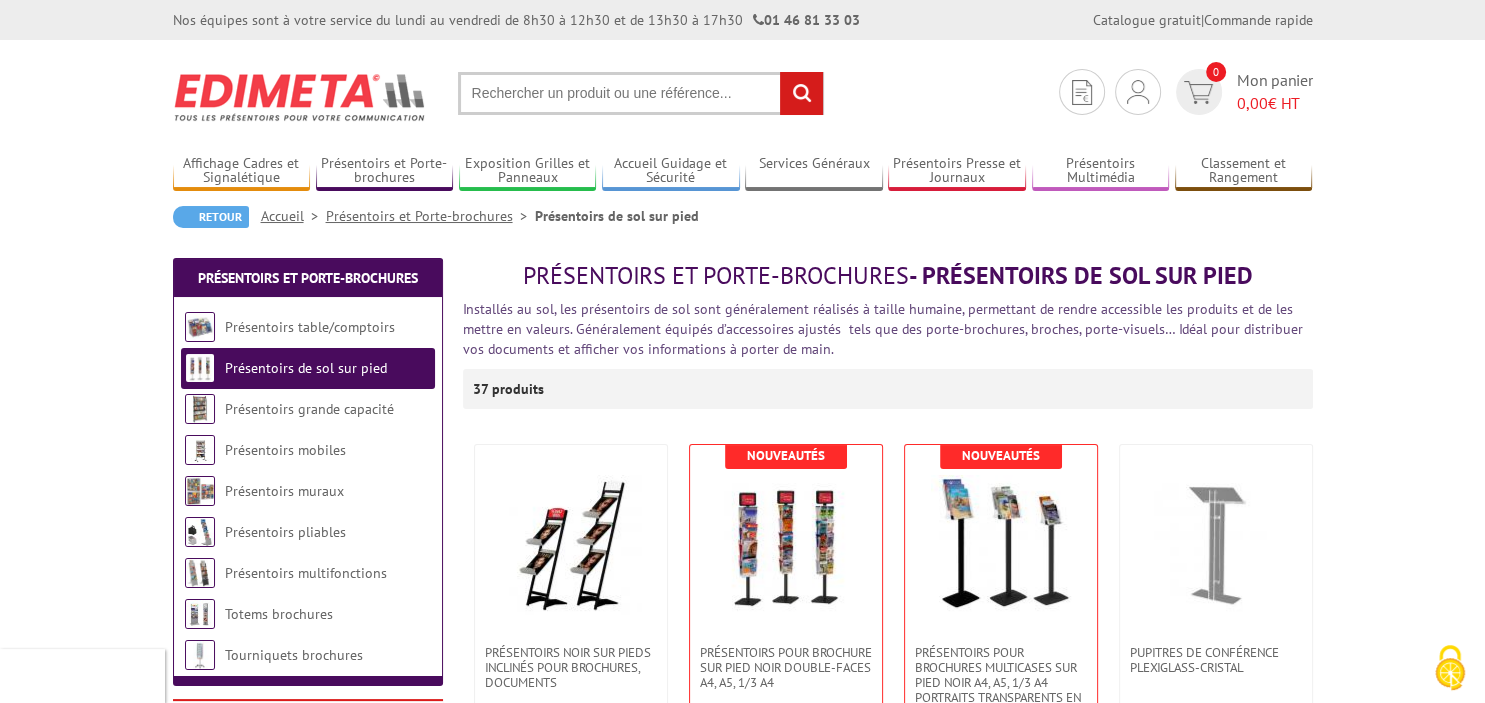 click at bounding box center (641, 93) 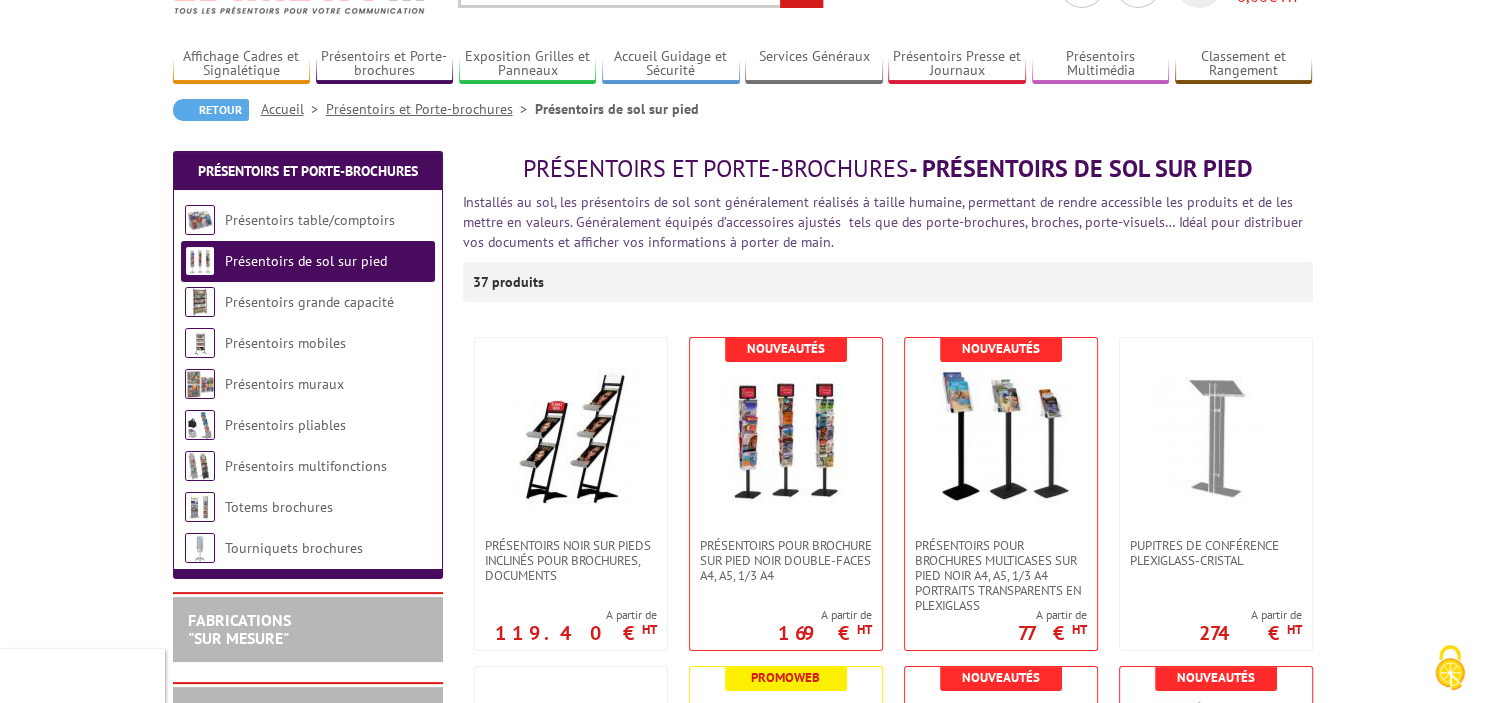 scroll, scrollTop: 211, scrollLeft: 0, axis: vertical 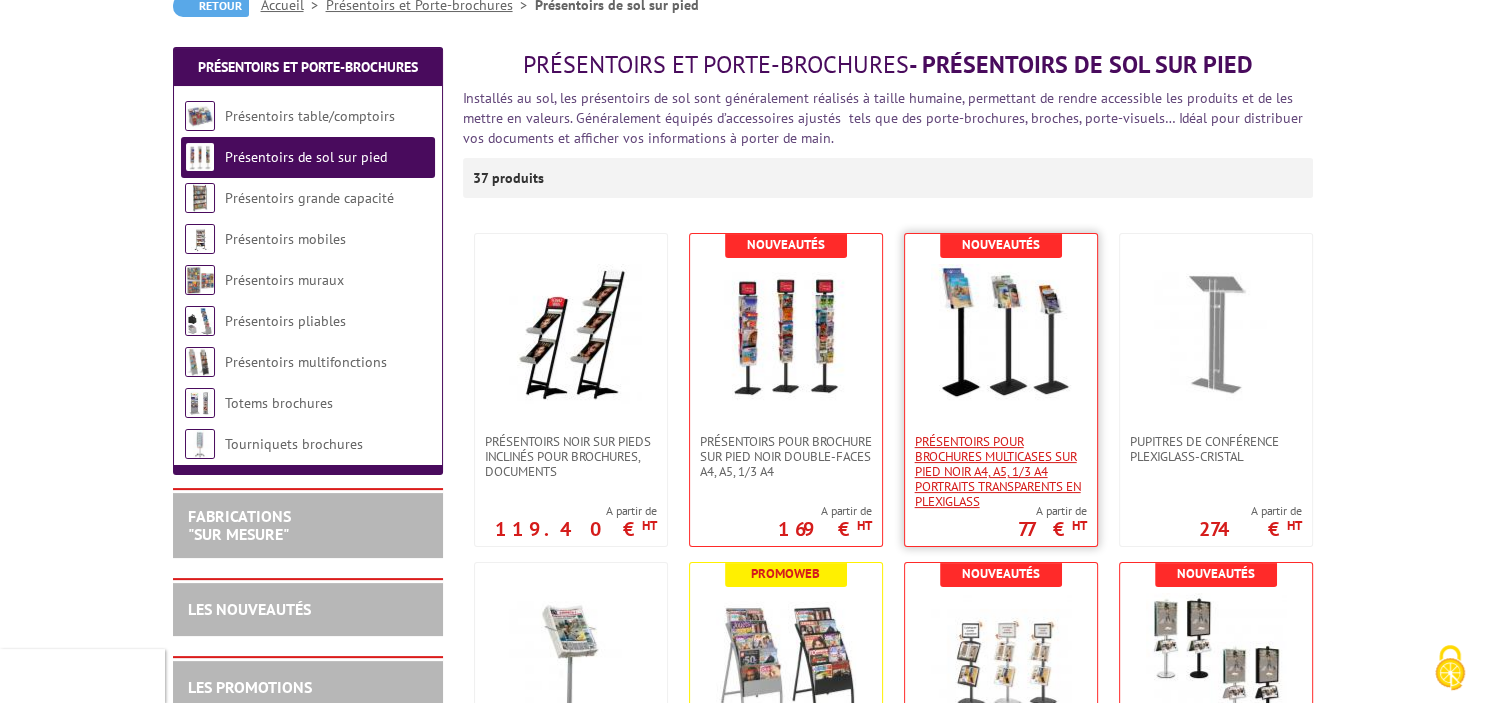 click on "Présentoirs pour brochures multicases sur pied NOIR  A4, A5, 1/3 A4 Portraits transparents en plexiglass" at bounding box center [1001, 471] 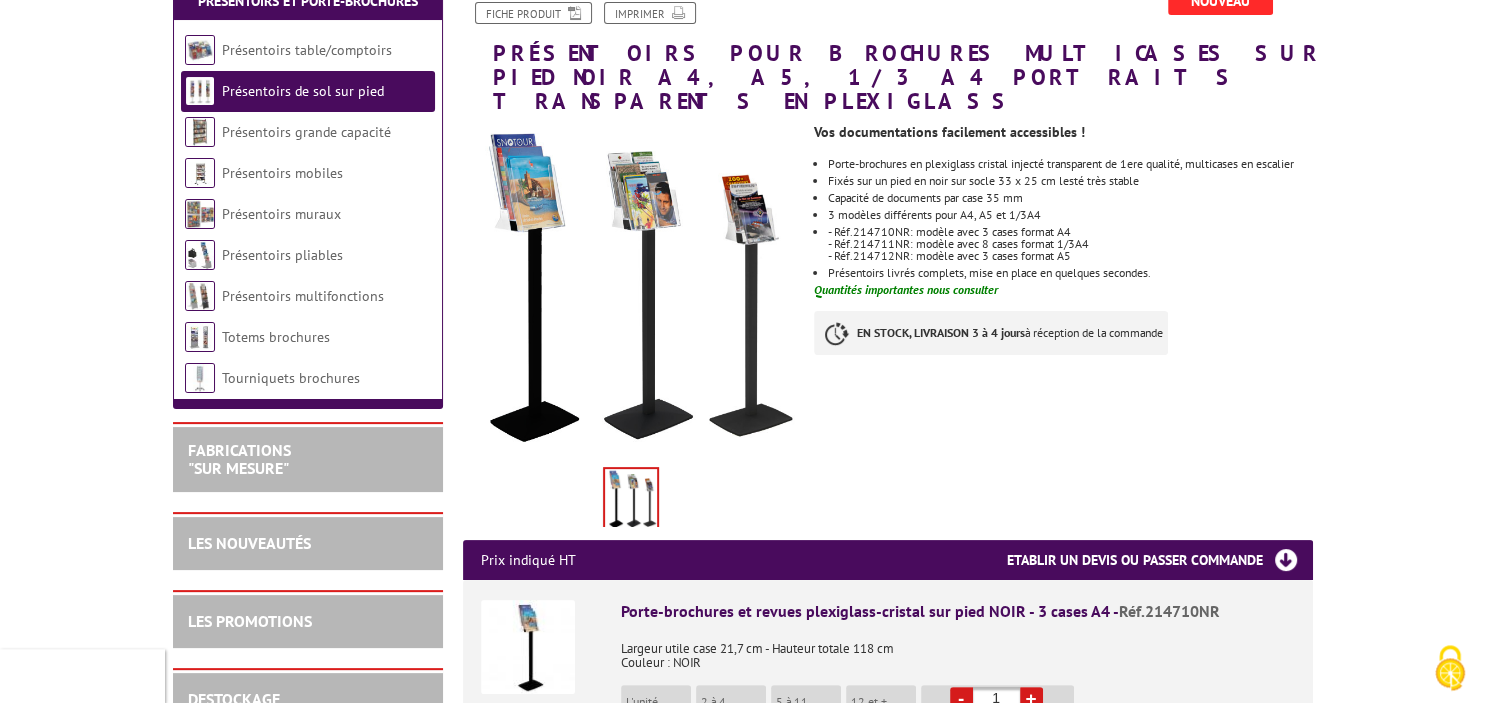 scroll, scrollTop: 316, scrollLeft: 0, axis: vertical 